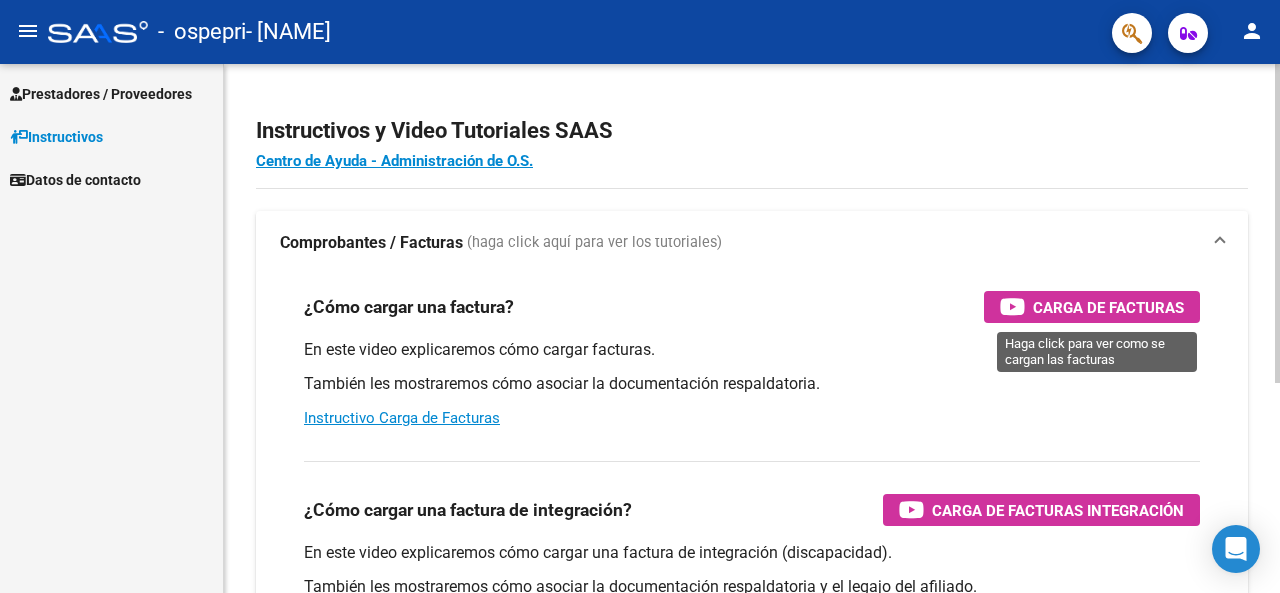 scroll, scrollTop: 0, scrollLeft: 0, axis: both 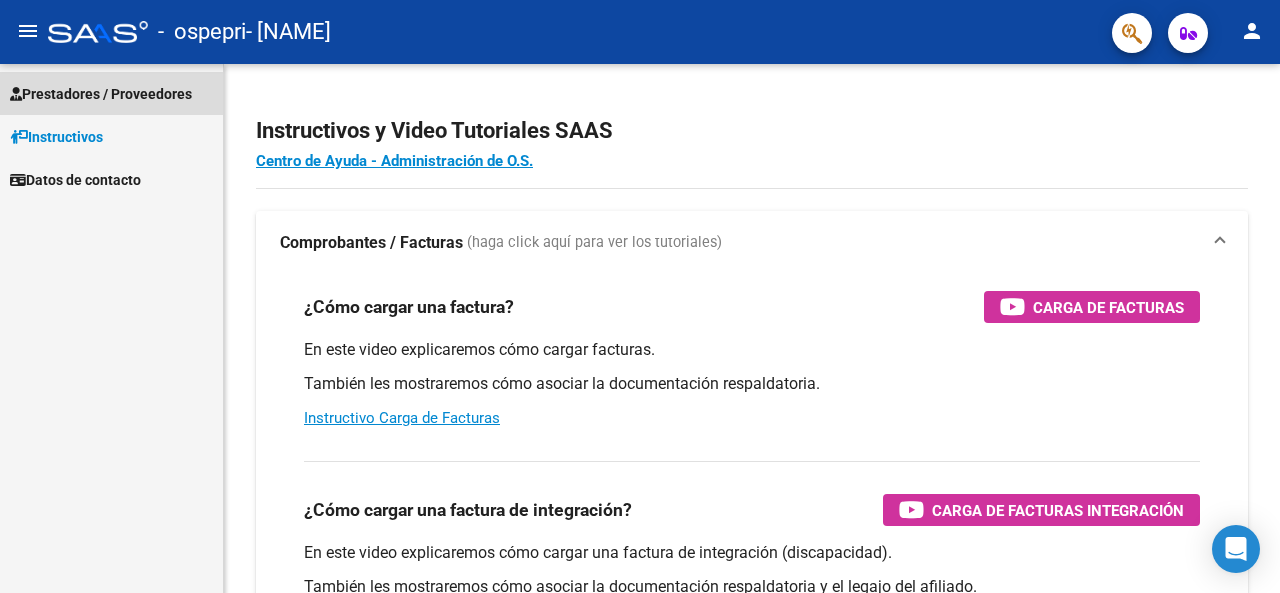 click on "Prestadores / Proveedores" at bounding box center [101, 94] 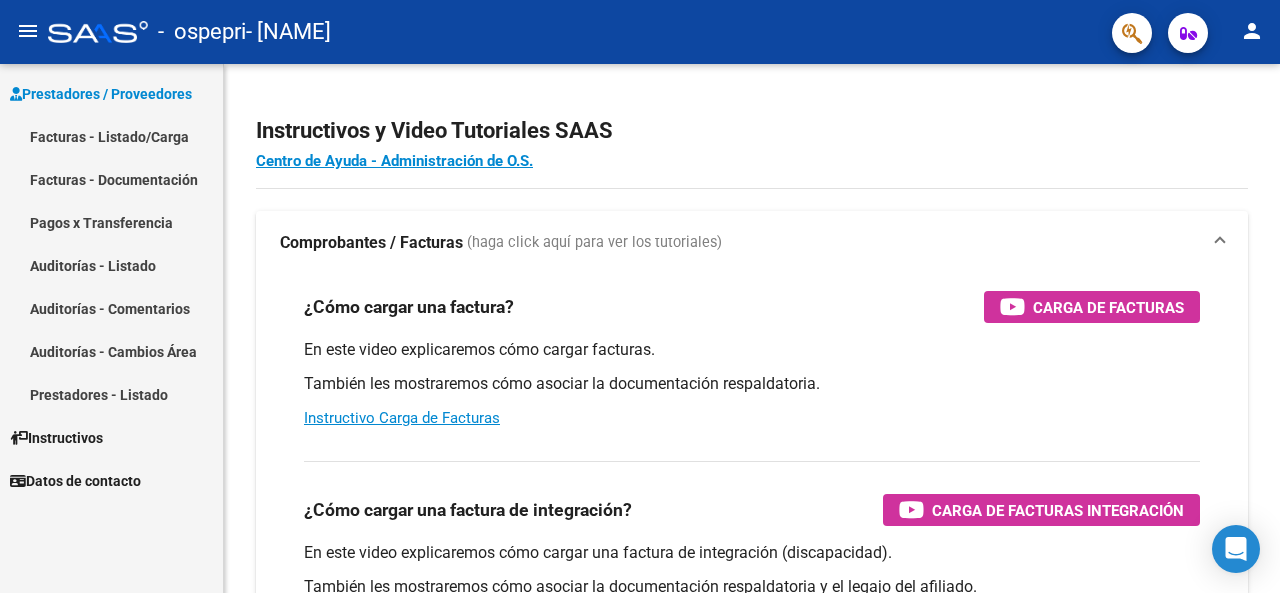 click on "Facturas - Listado/Carga" at bounding box center [111, 136] 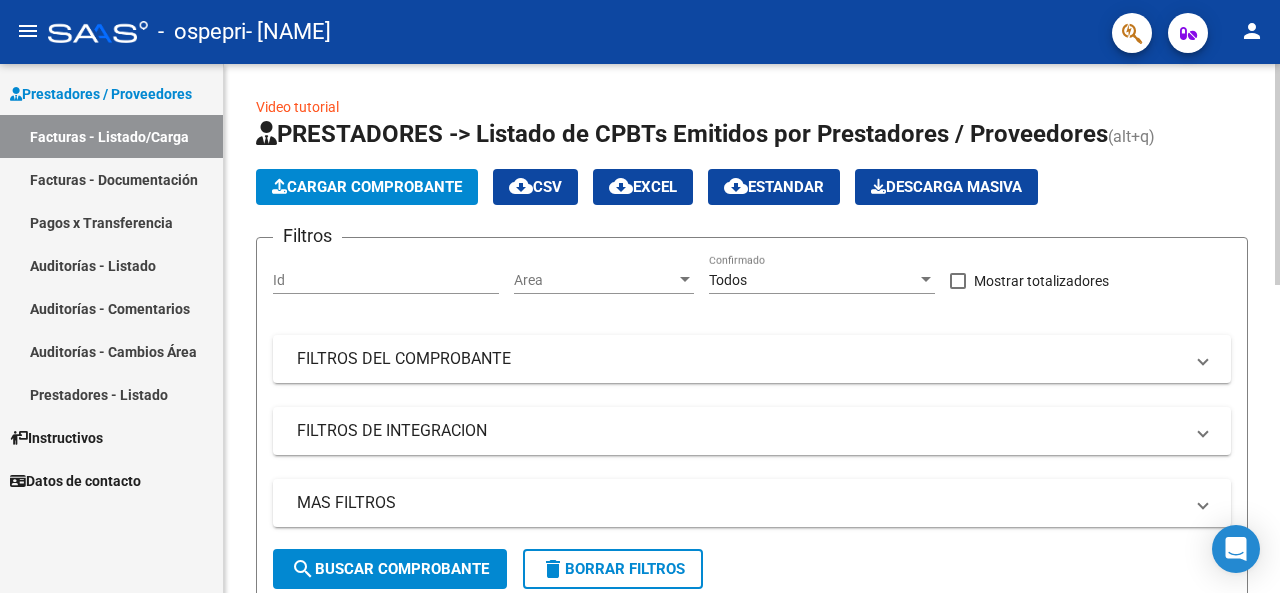 click on "Cargar Comprobante" 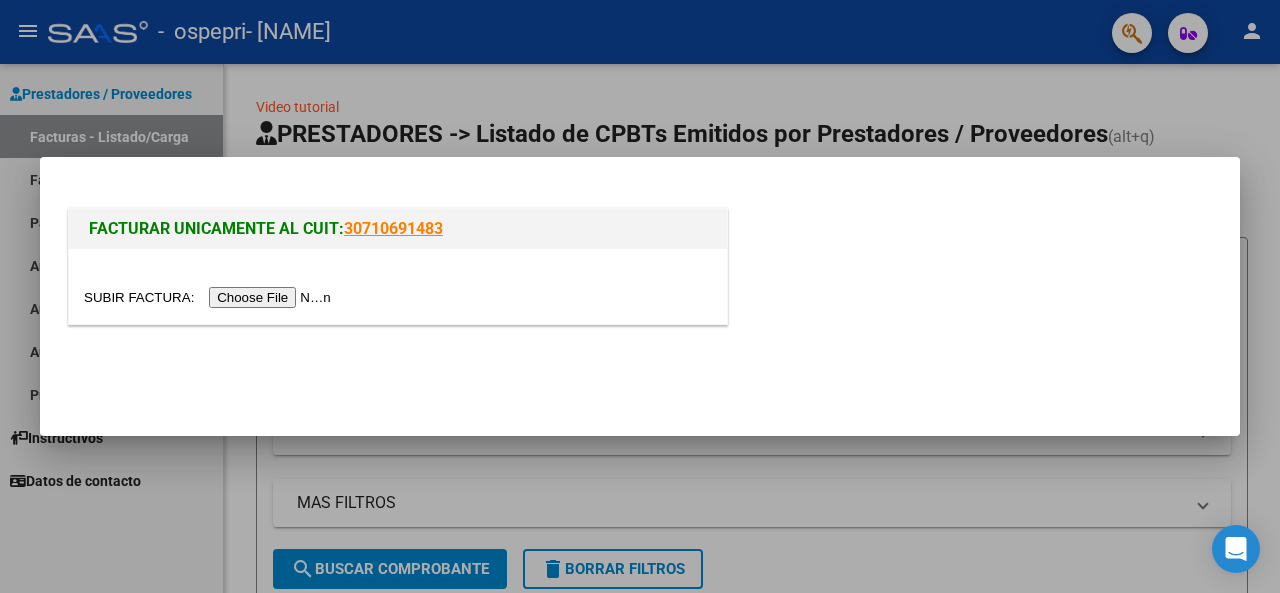 click at bounding box center [210, 297] 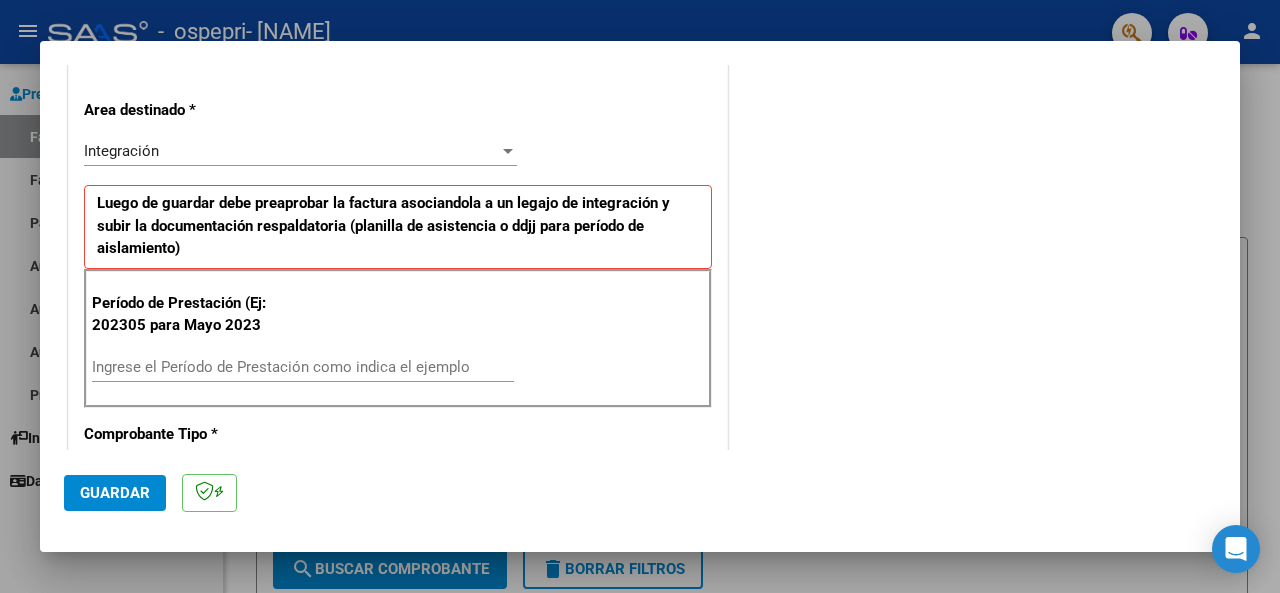 scroll, scrollTop: 500, scrollLeft: 0, axis: vertical 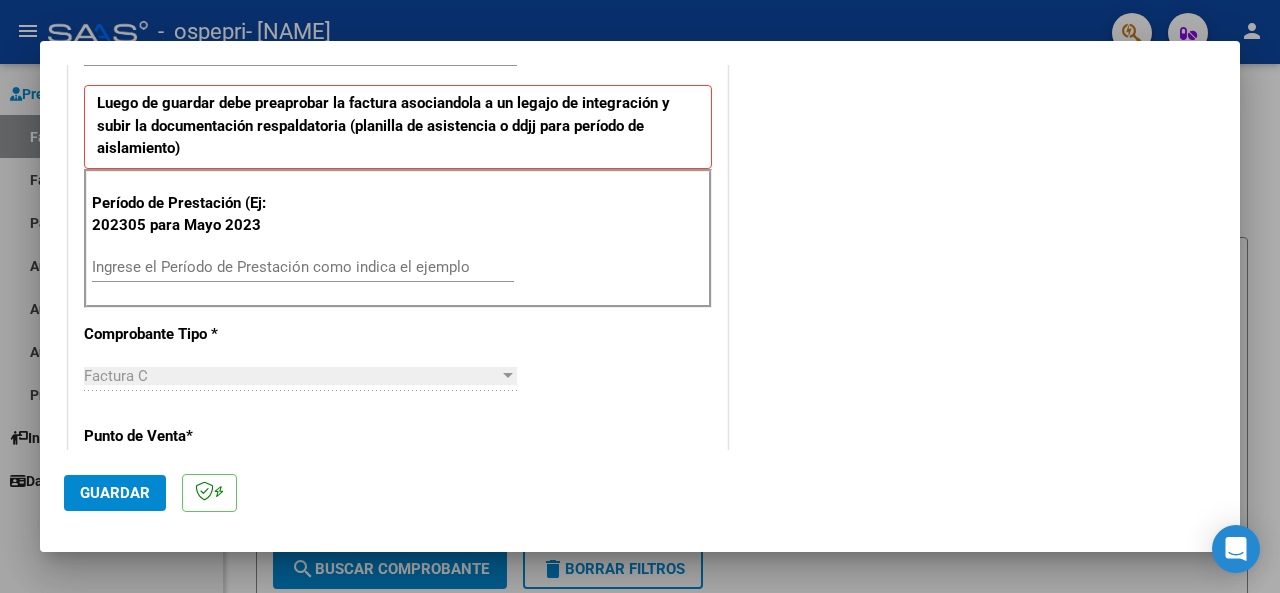 click on "Ingrese el Período de Prestación como indica el ejemplo" at bounding box center [303, 267] 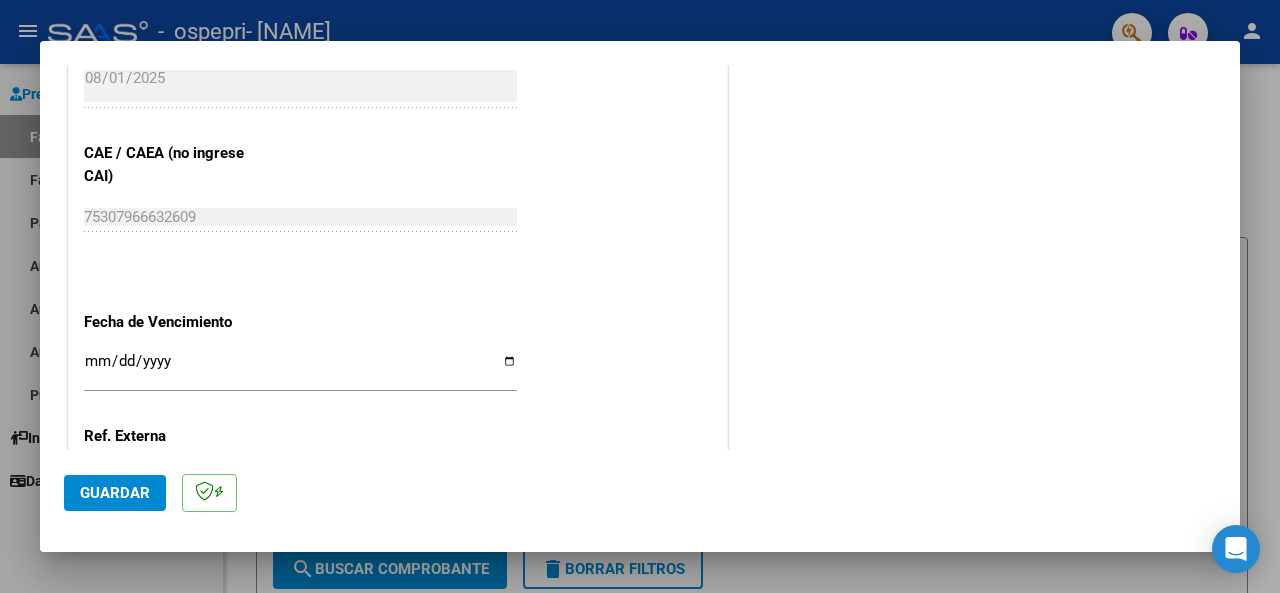 scroll, scrollTop: 1300, scrollLeft: 0, axis: vertical 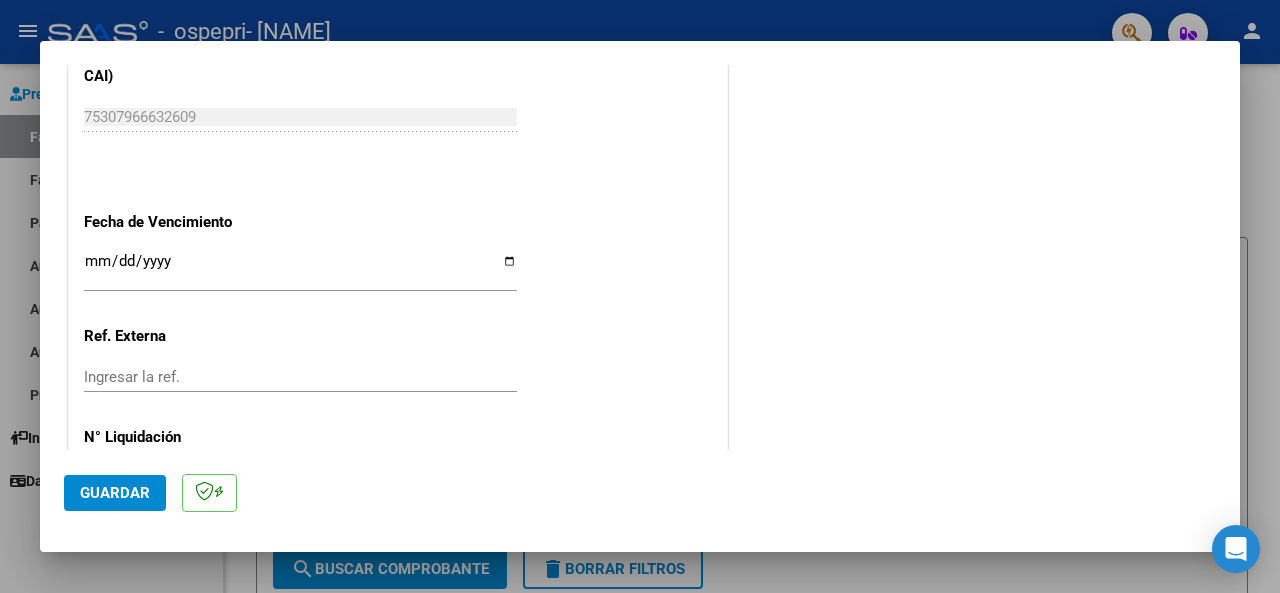 type on "202507" 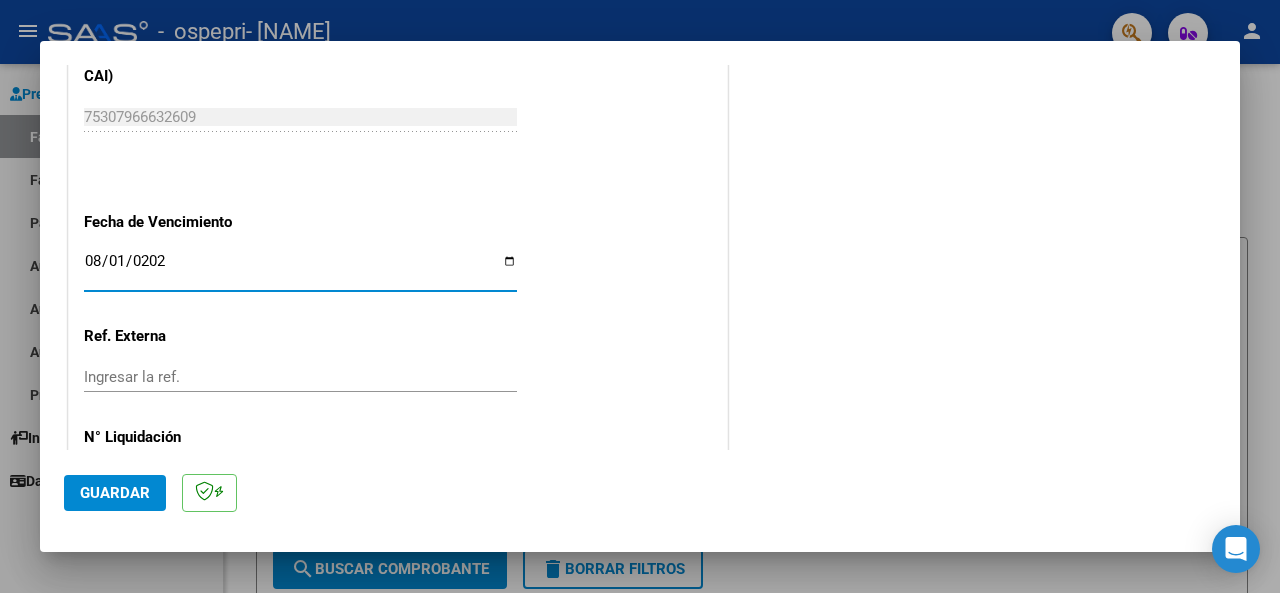type on "2025-08-01" 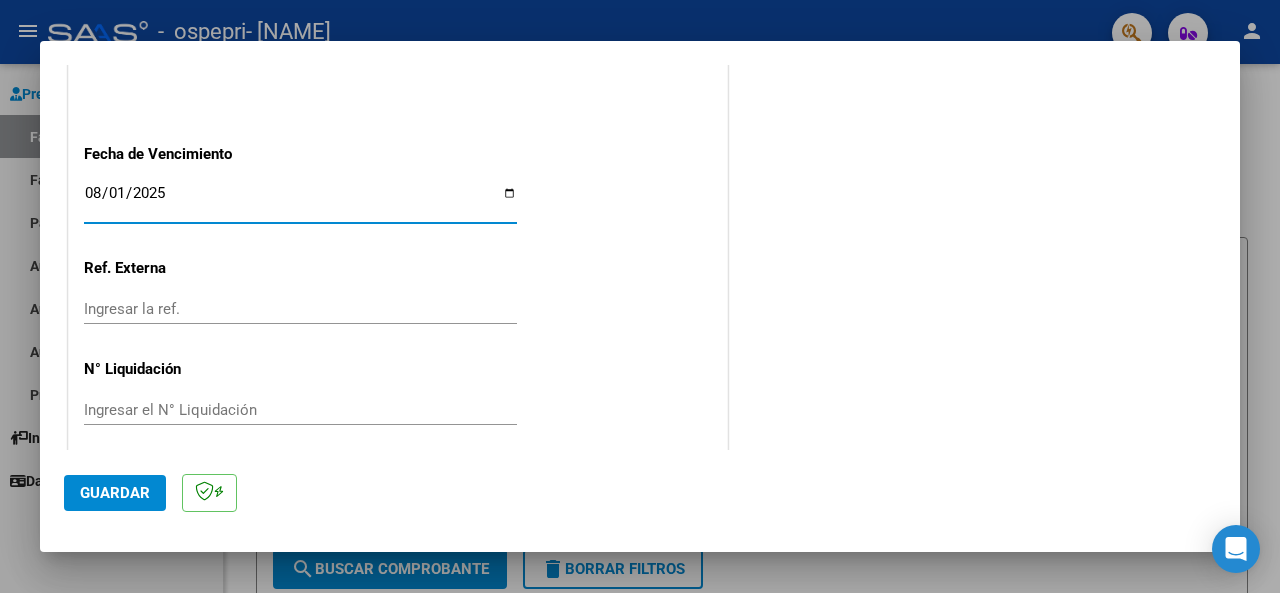 scroll, scrollTop: 1382, scrollLeft: 0, axis: vertical 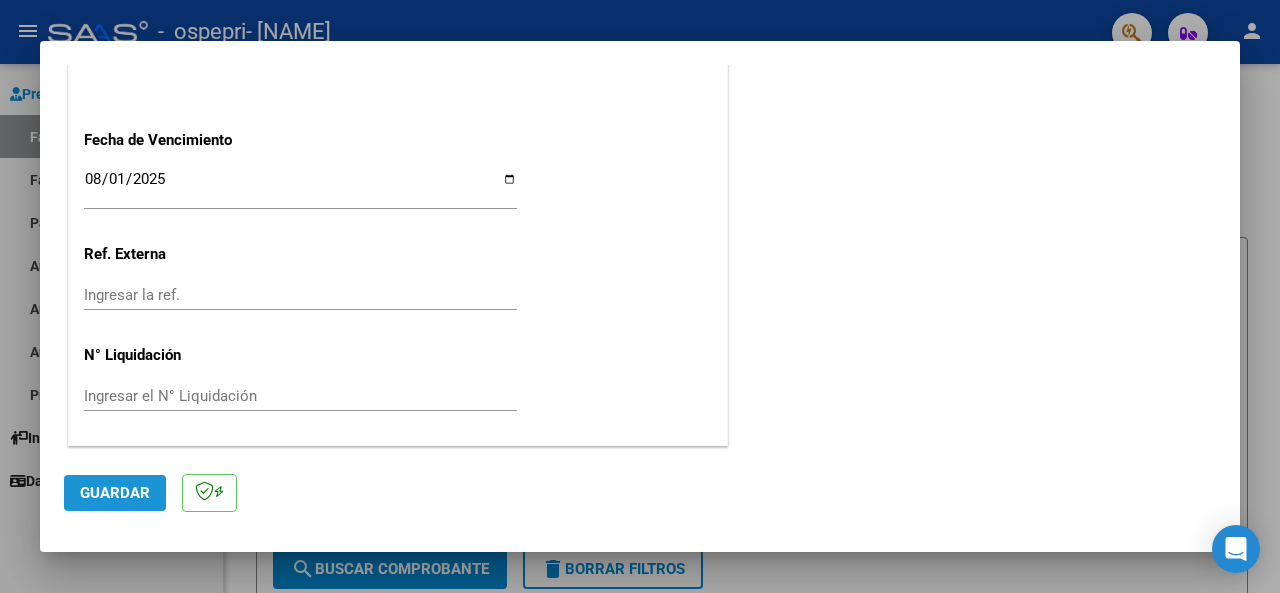 click on "Guardar" 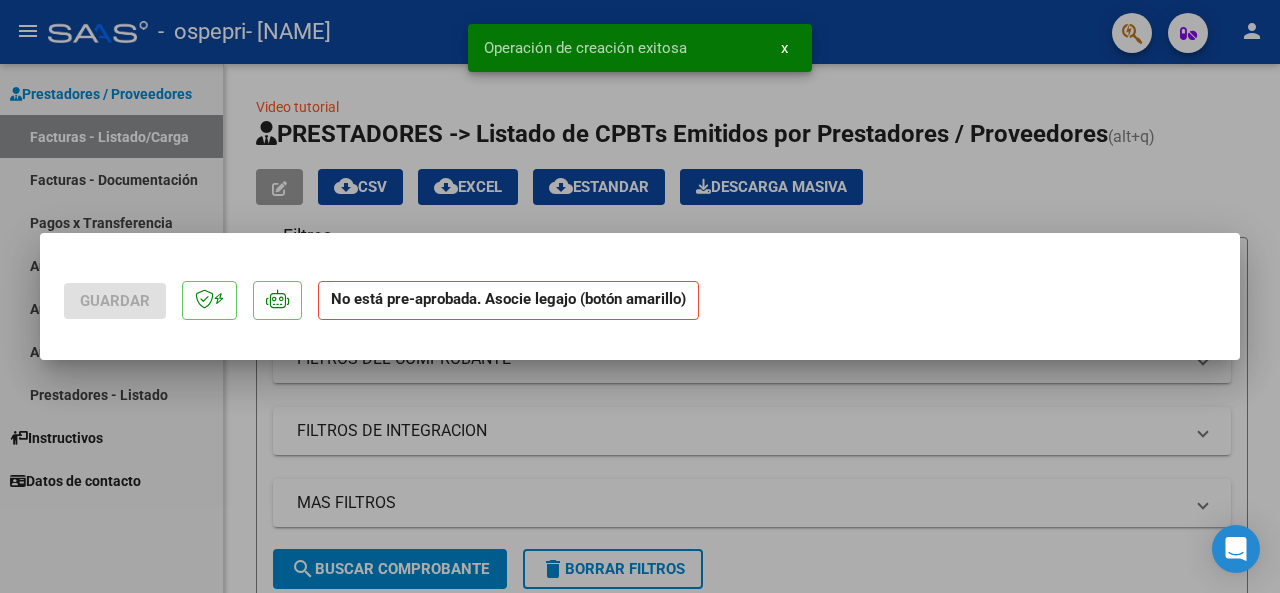 scroll, scrollTop: 0, scrollLeft: 0, axis: both 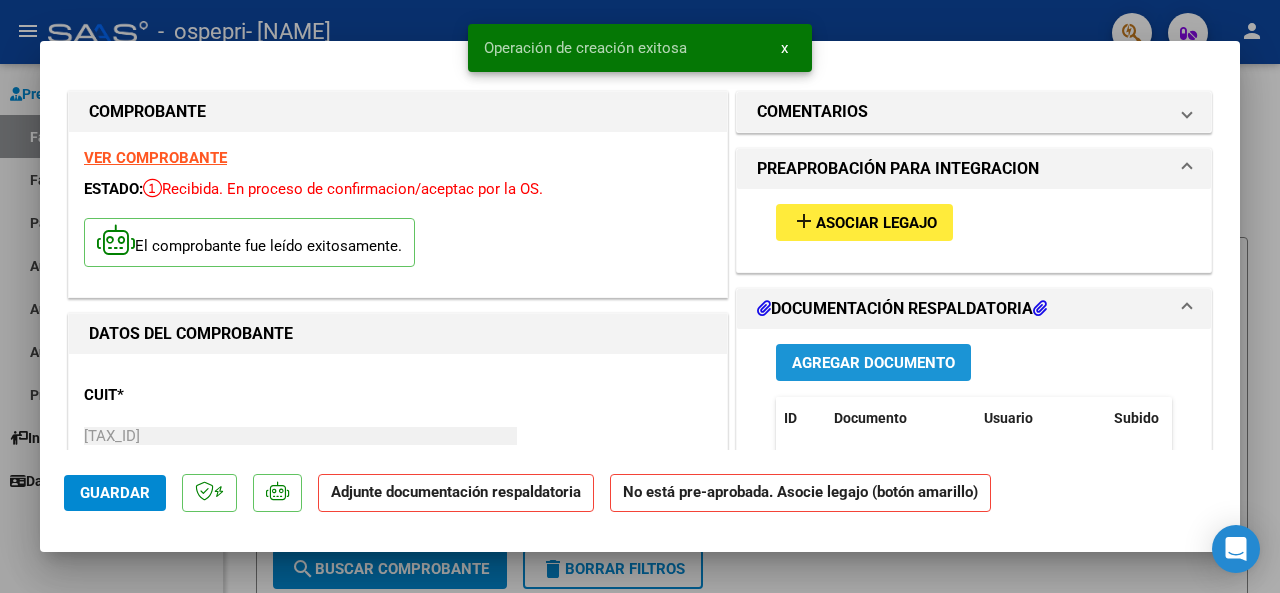click on "Agregar Documento" at bounding box center [873, 363] 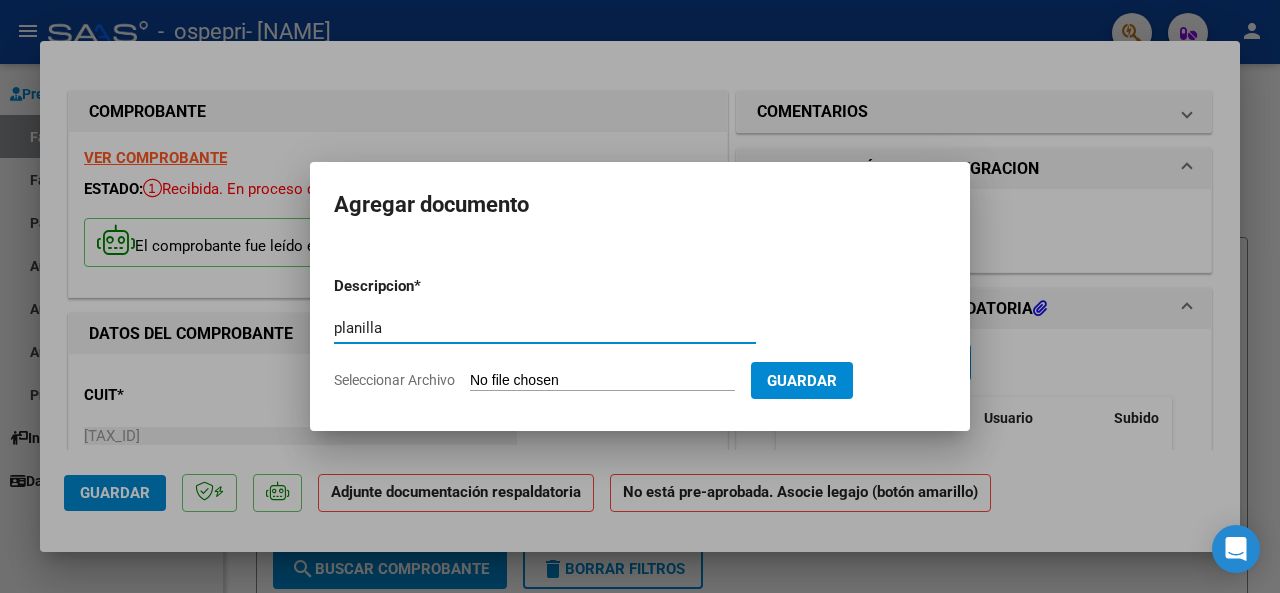 type on "planilla" 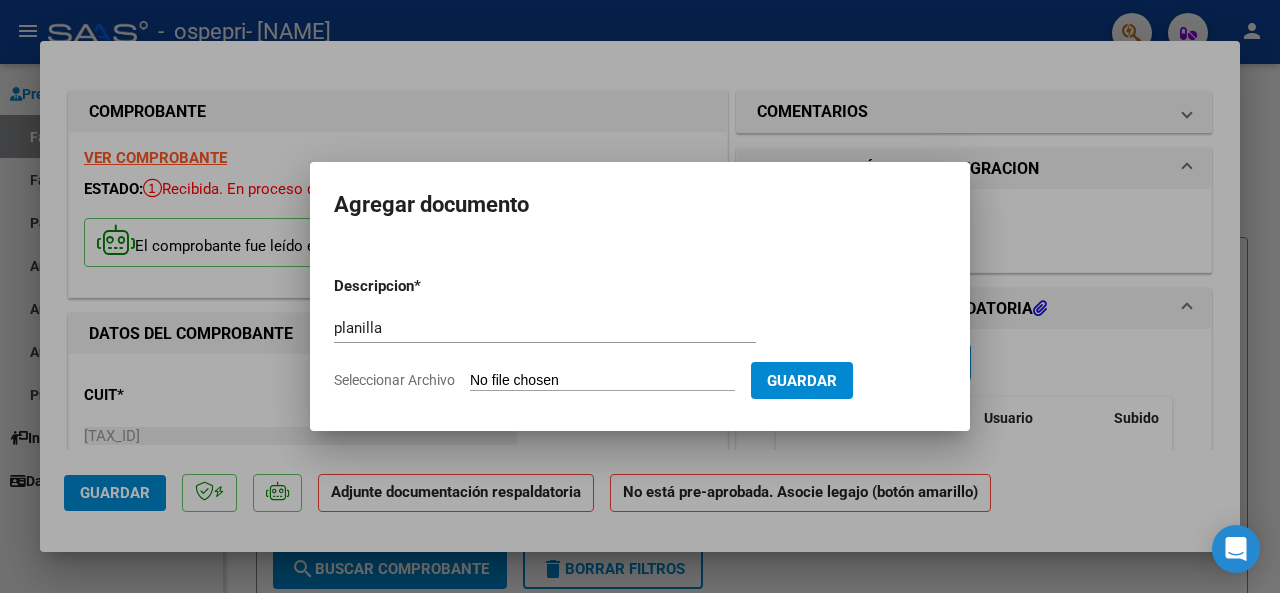 type on "C:\fakepath\[NAME].pdf" 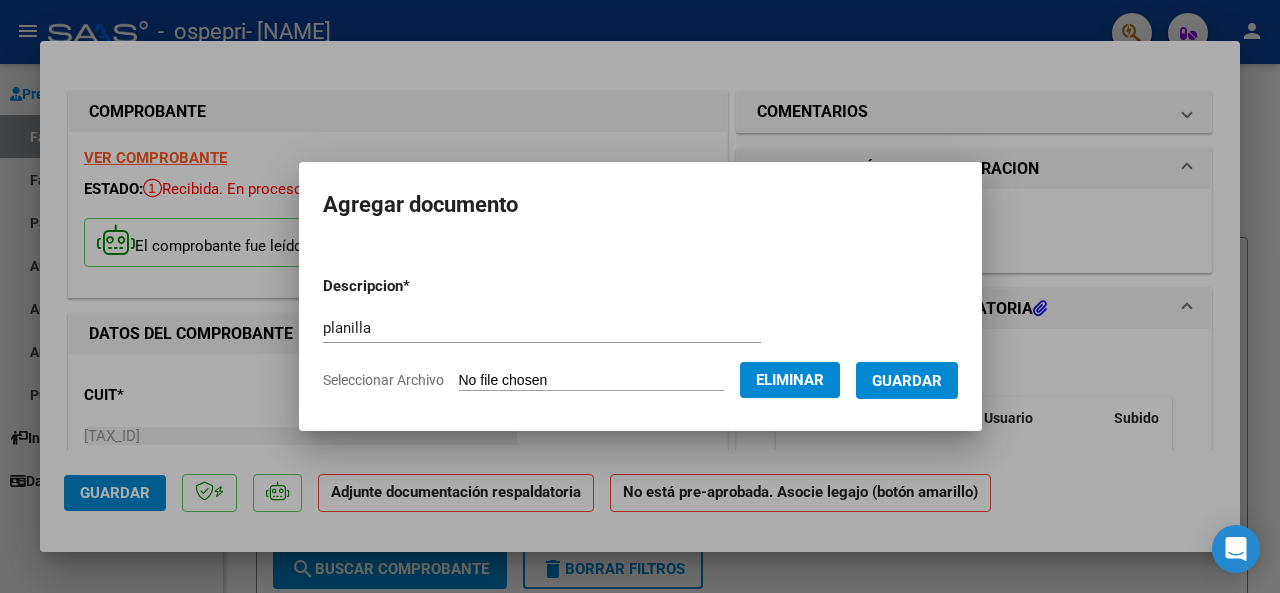 click on "Guardar" at bounding box center [907, 381] 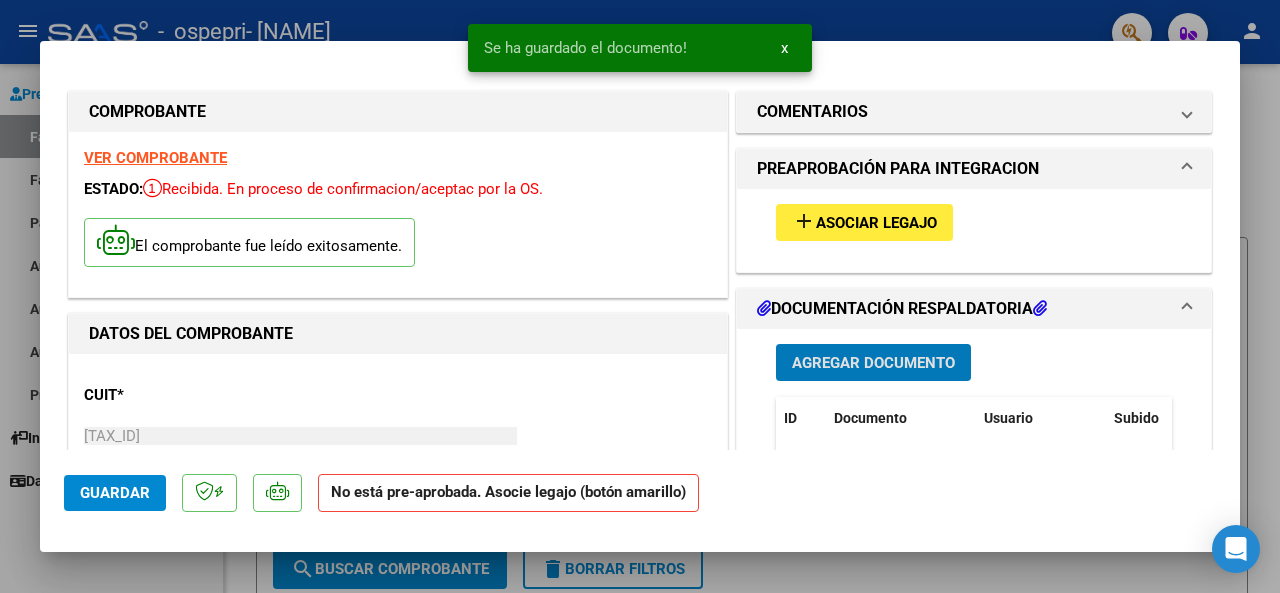 click at bounding box center (640, 296) 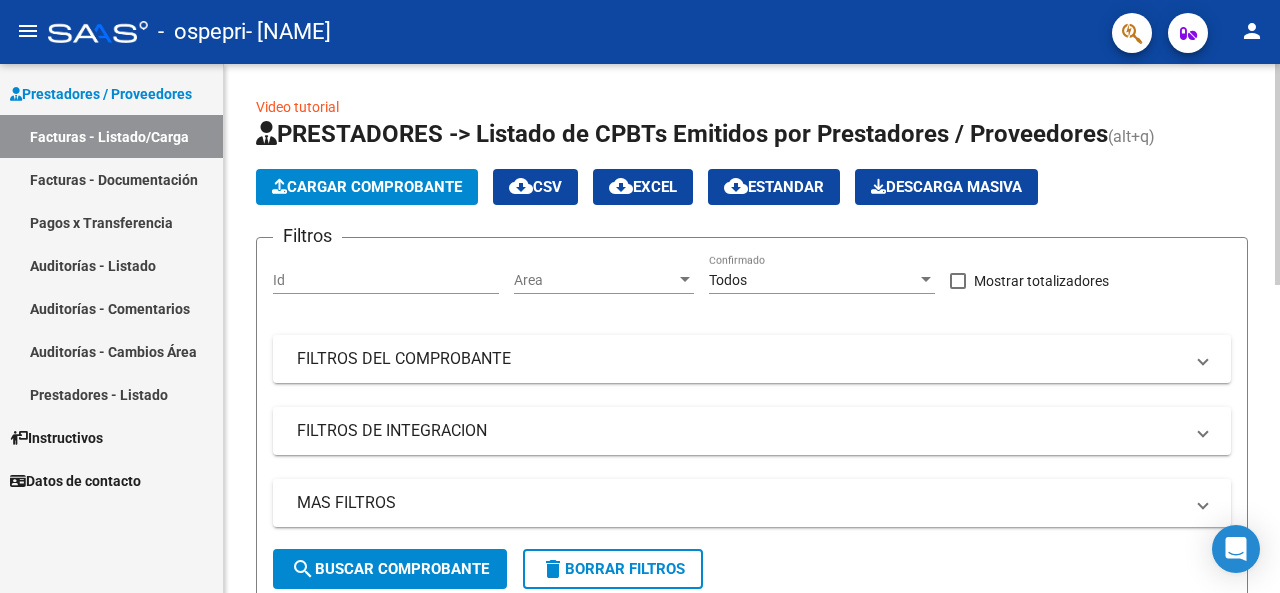 click on "Cargar Comprobante" 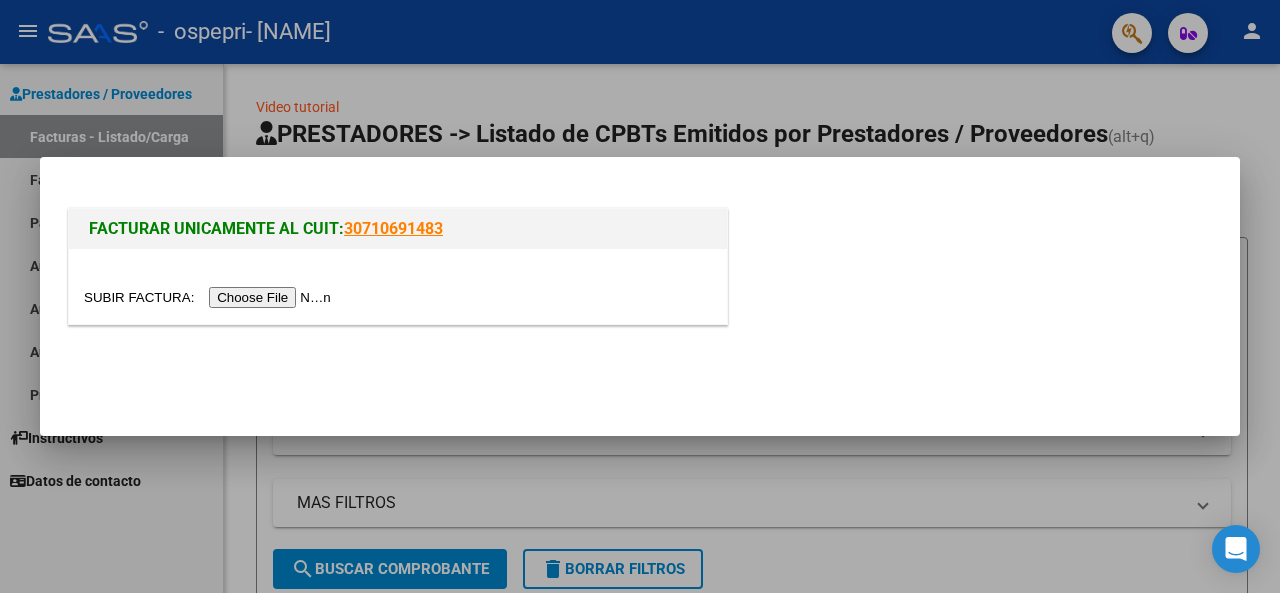click at bounding box center (210, 297) 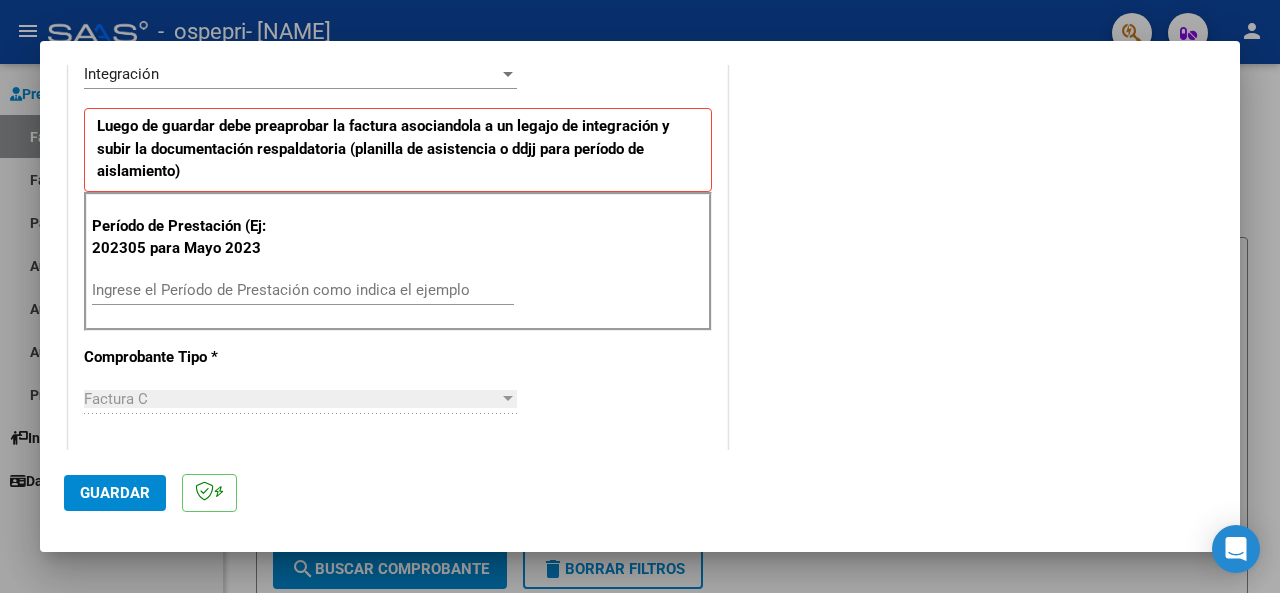 scroll, scrollTop: 500, scrollLeft: 0, axis: vertical 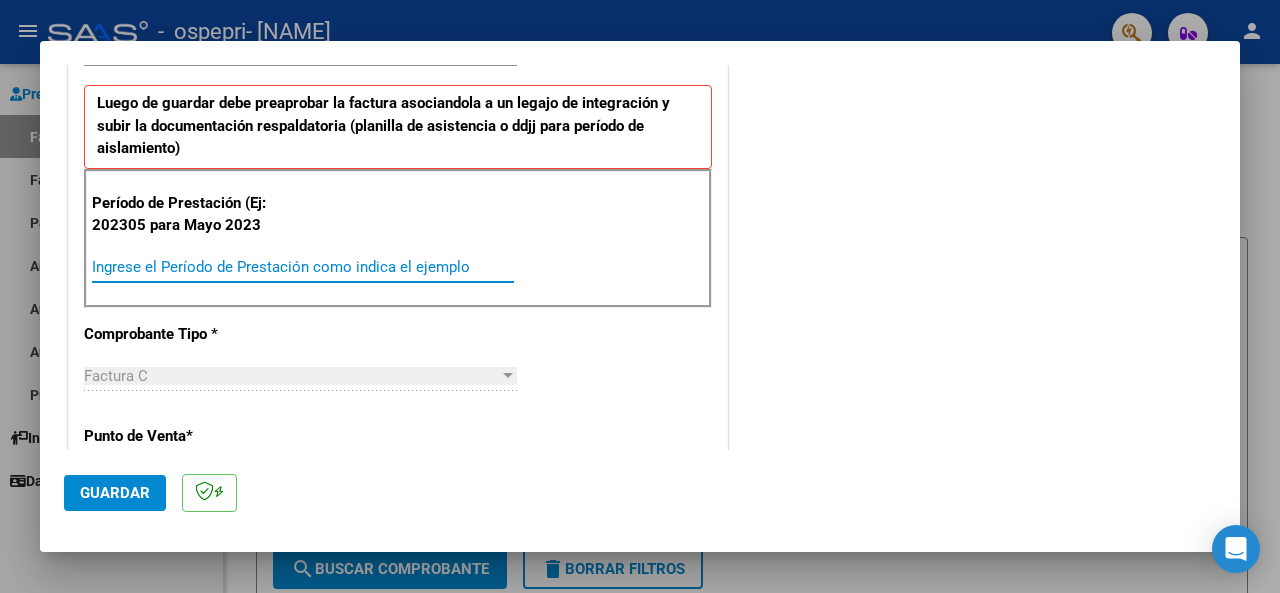 click on "Ingrese el Período de Prestación como indica el ejemplo" at bounding box center [303, 267] 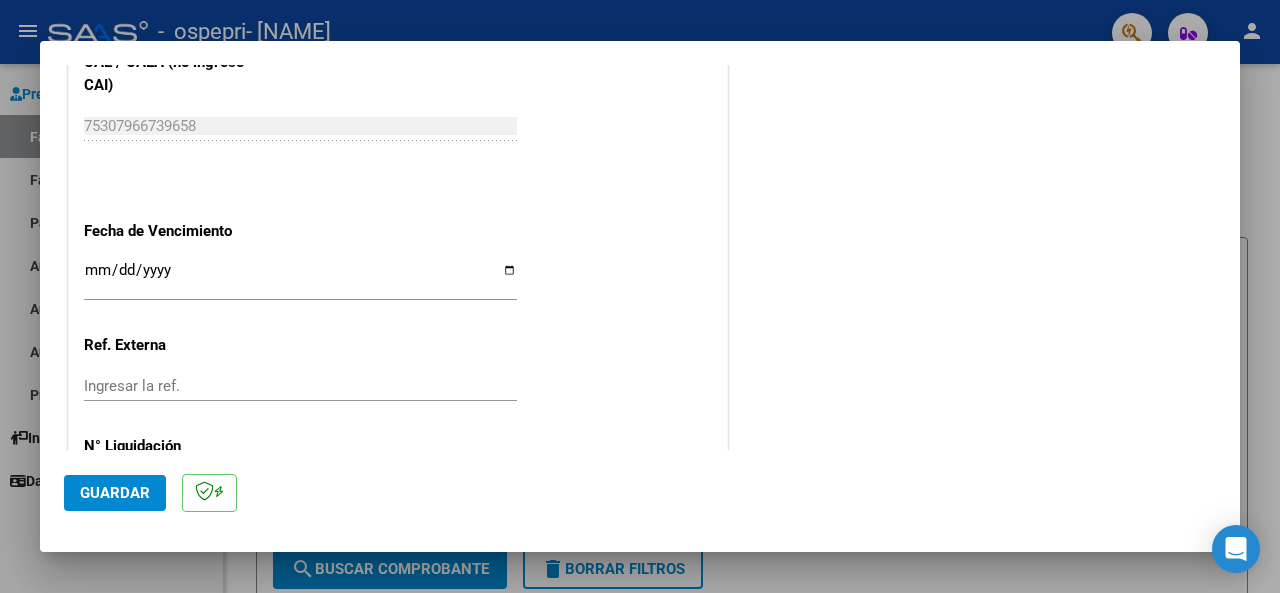 scroll, scrollTop: 1382, scrollLeft: 0, axis: vertical 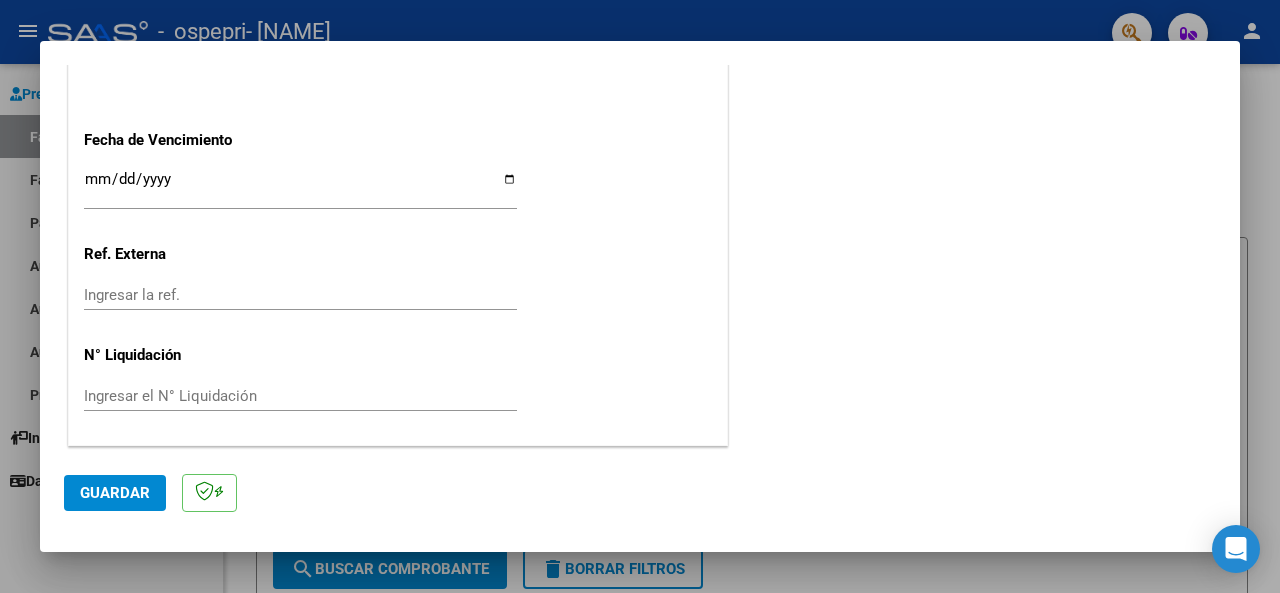 type on "202507" 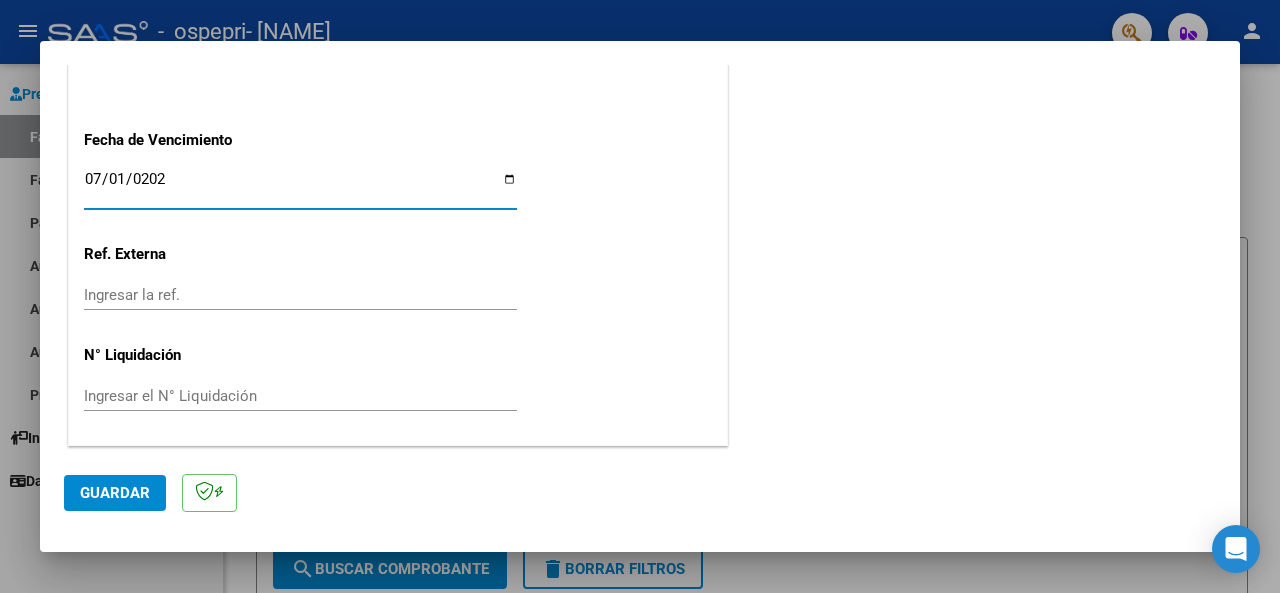 type on "2025-07-01" 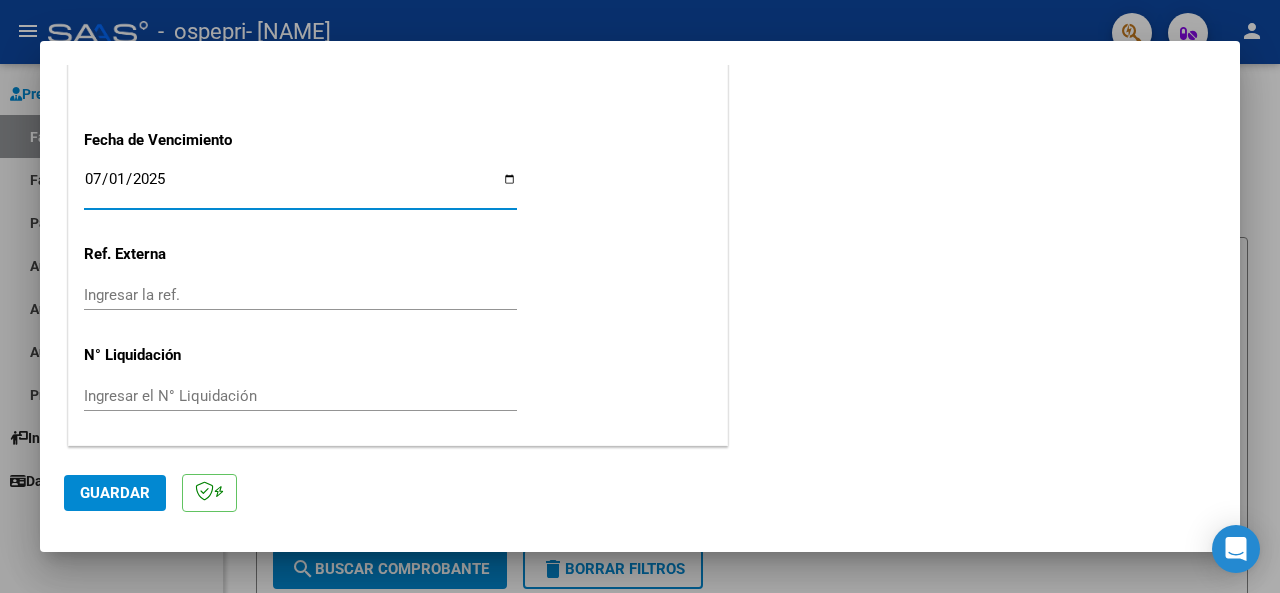 click on "Guardar" 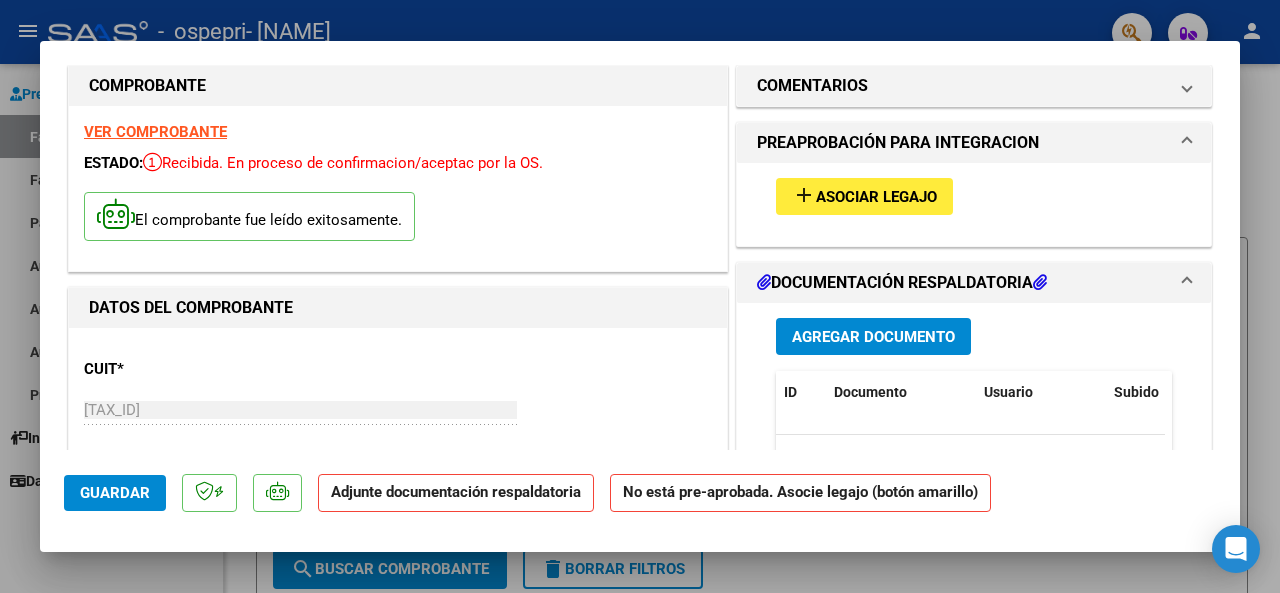 scroll, scrollTop: 0, scrollLeft: 0, axis: both 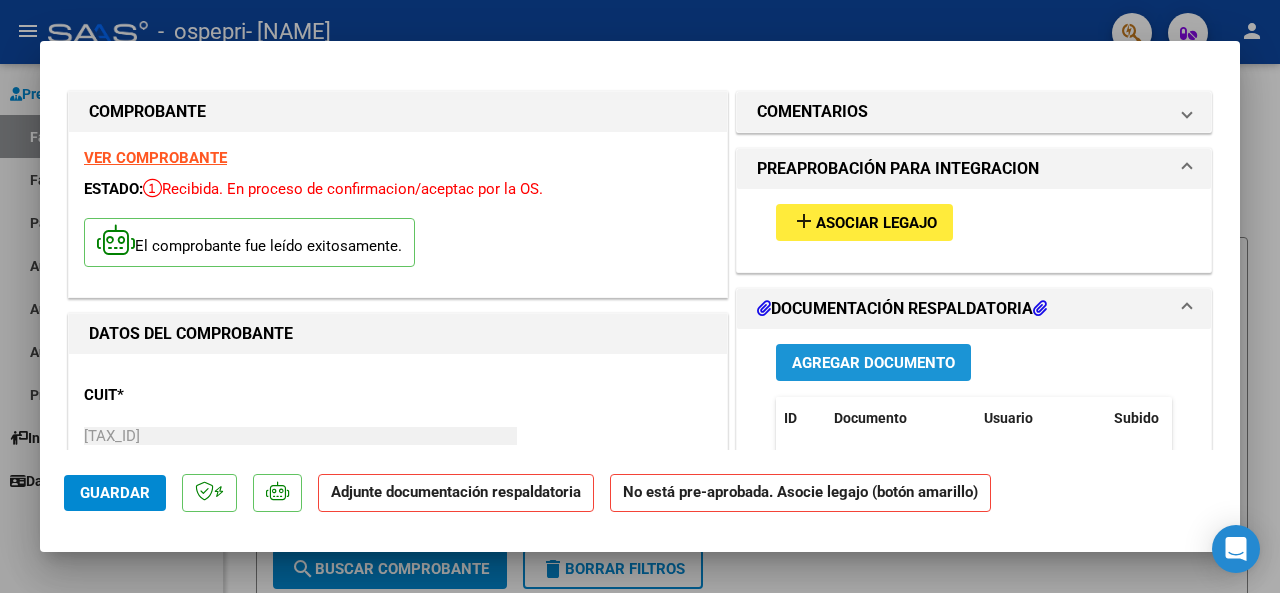click on "Agregar Documento" at bounding box center (873, 363) 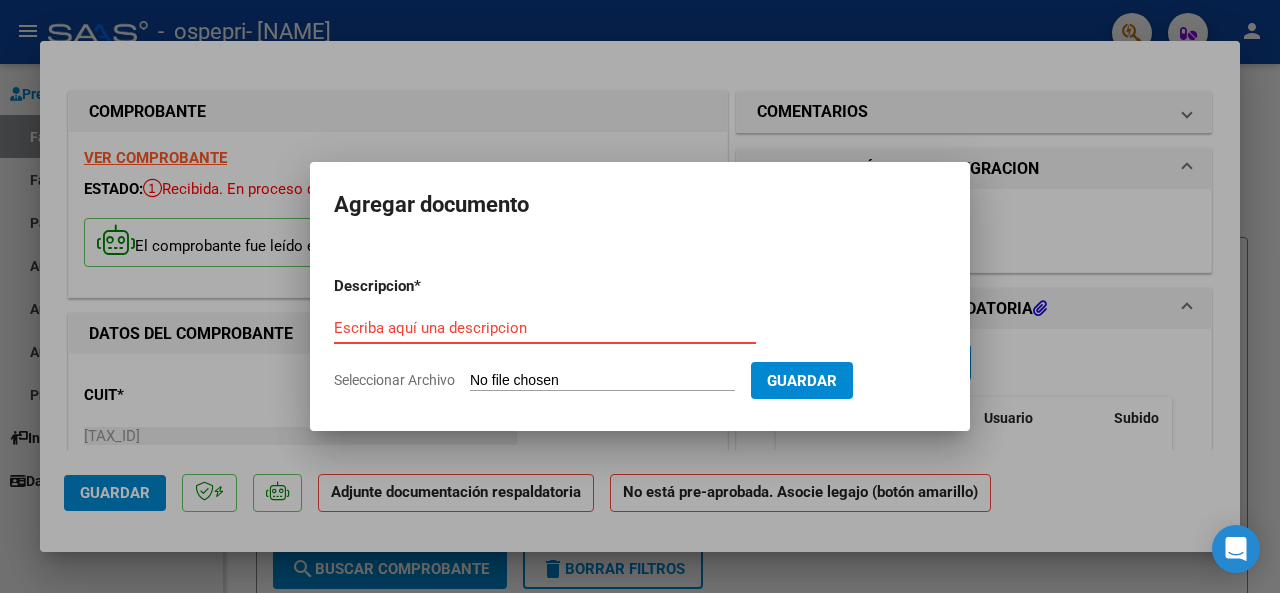 click on "Escriba aquí una descripcion" at bounding box center (545, 328) 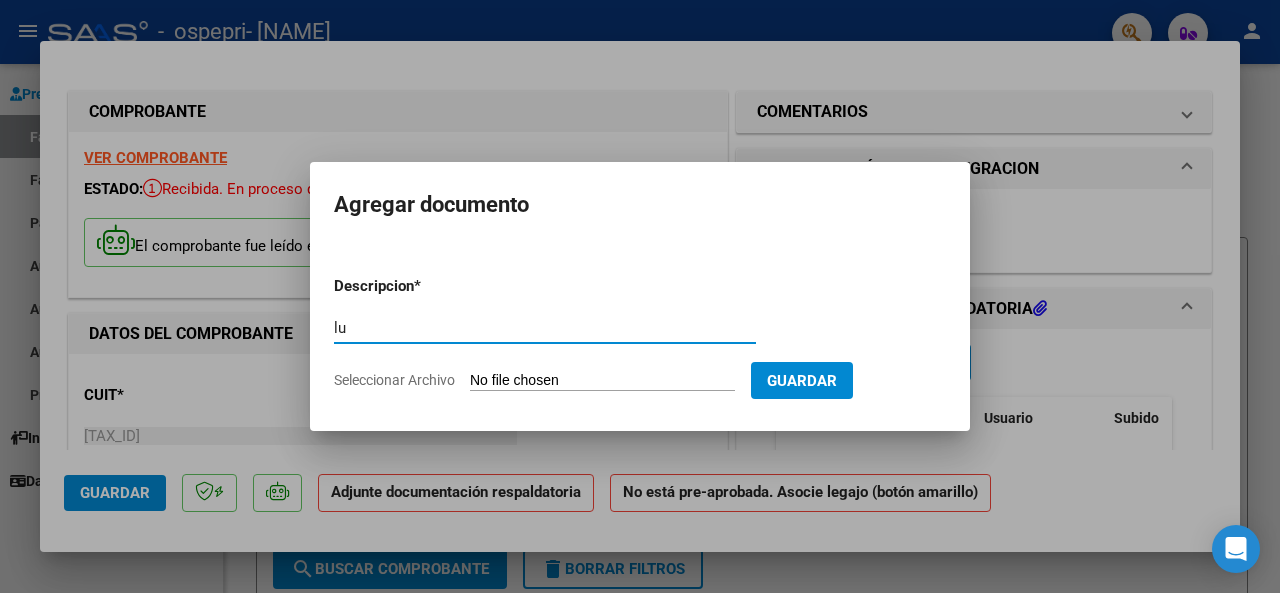 type on "l" 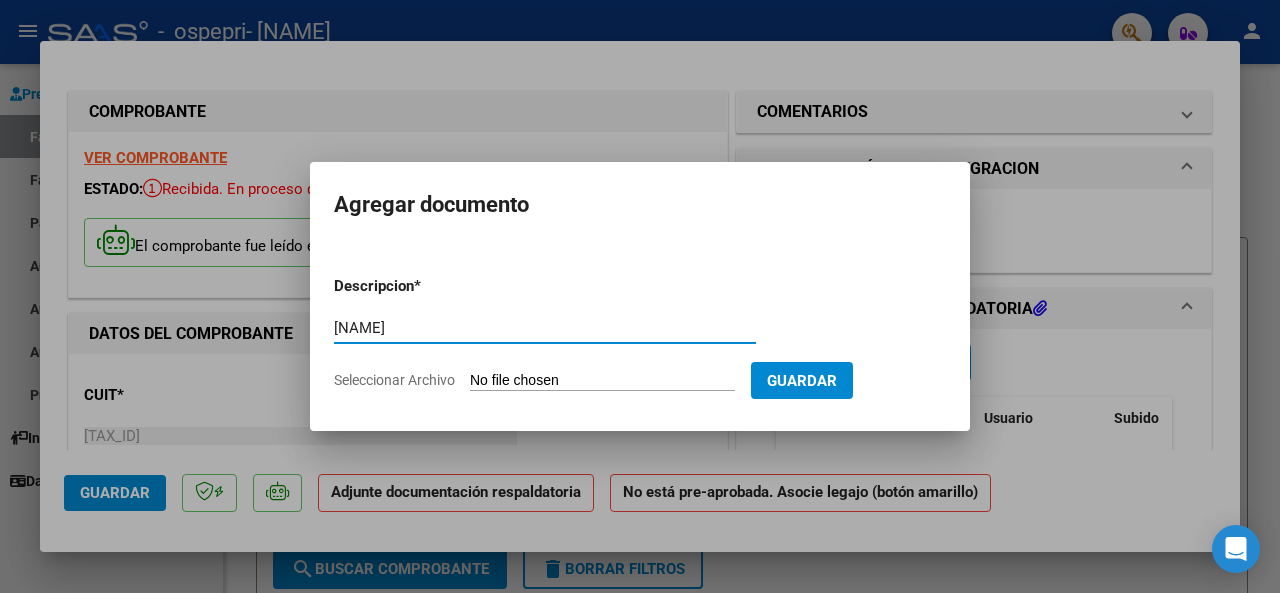 type on "[NAME]" 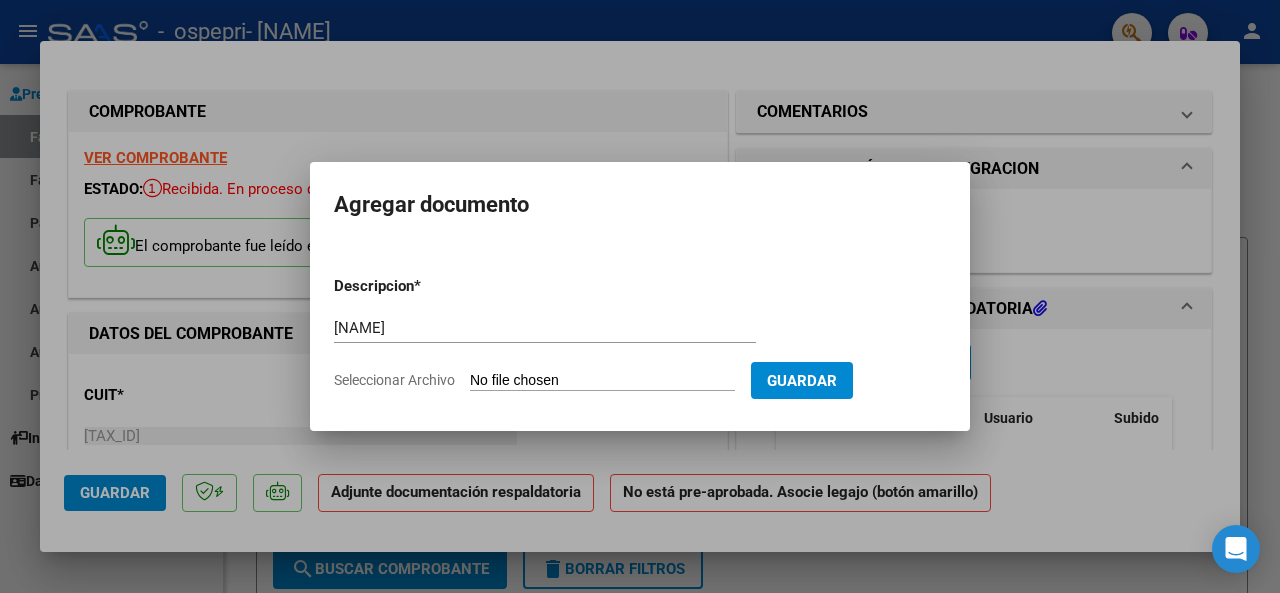 type on "C:\fakepath\lu.pdf" 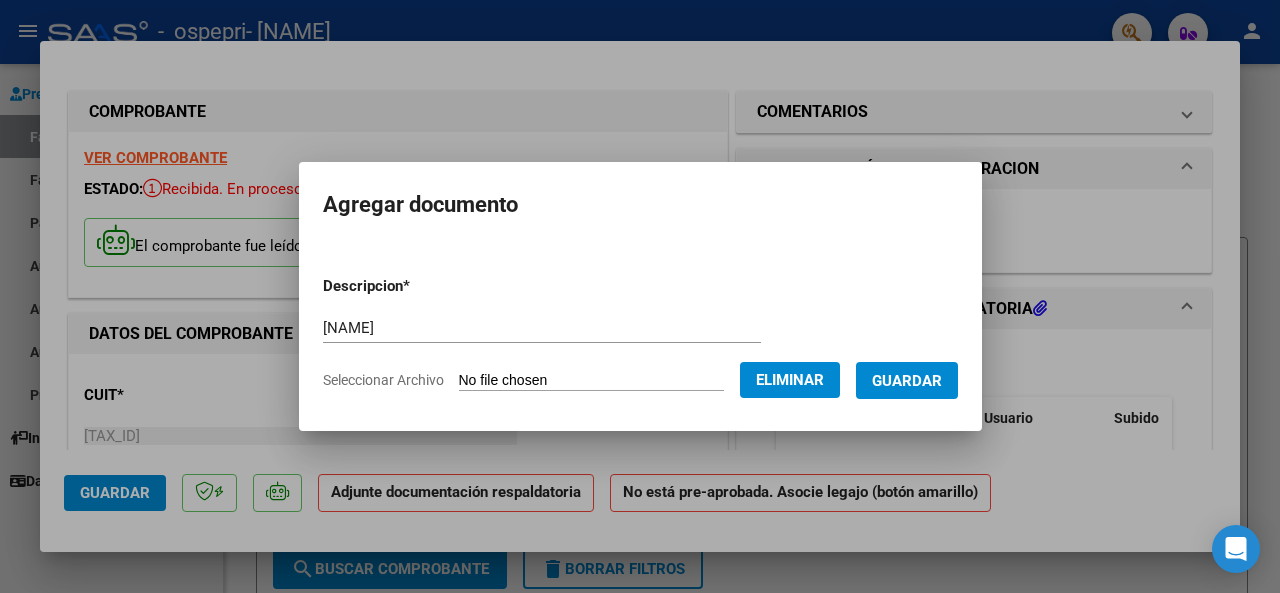 click on "Guardar" at bounding box center [907, 381] 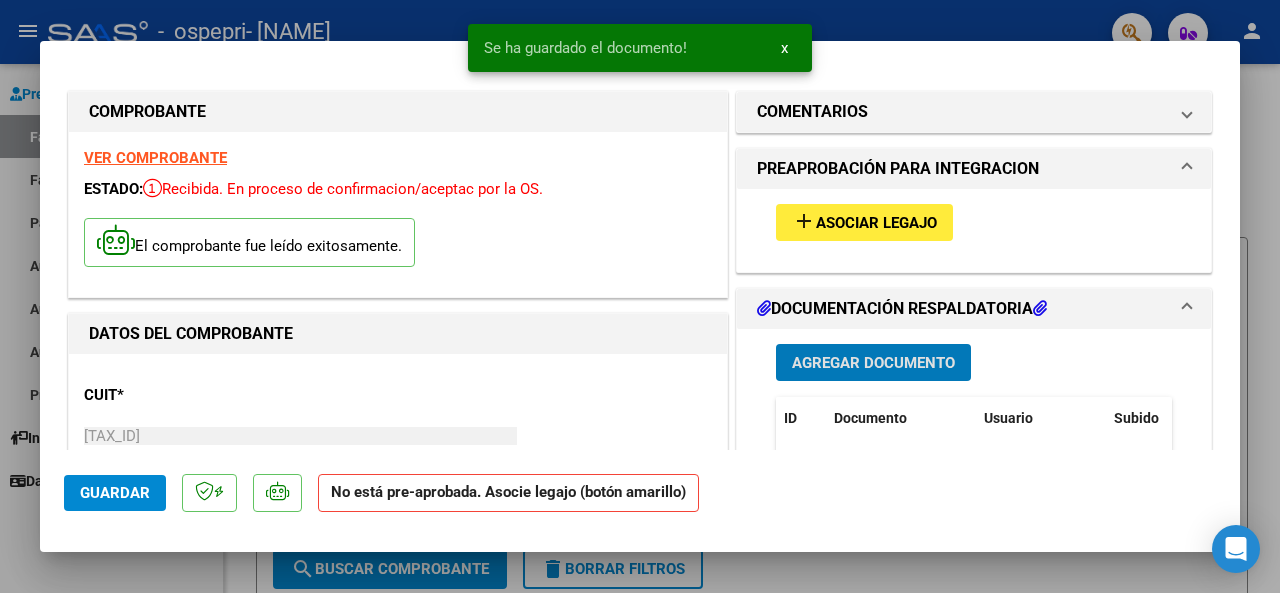 click on "Guardar" 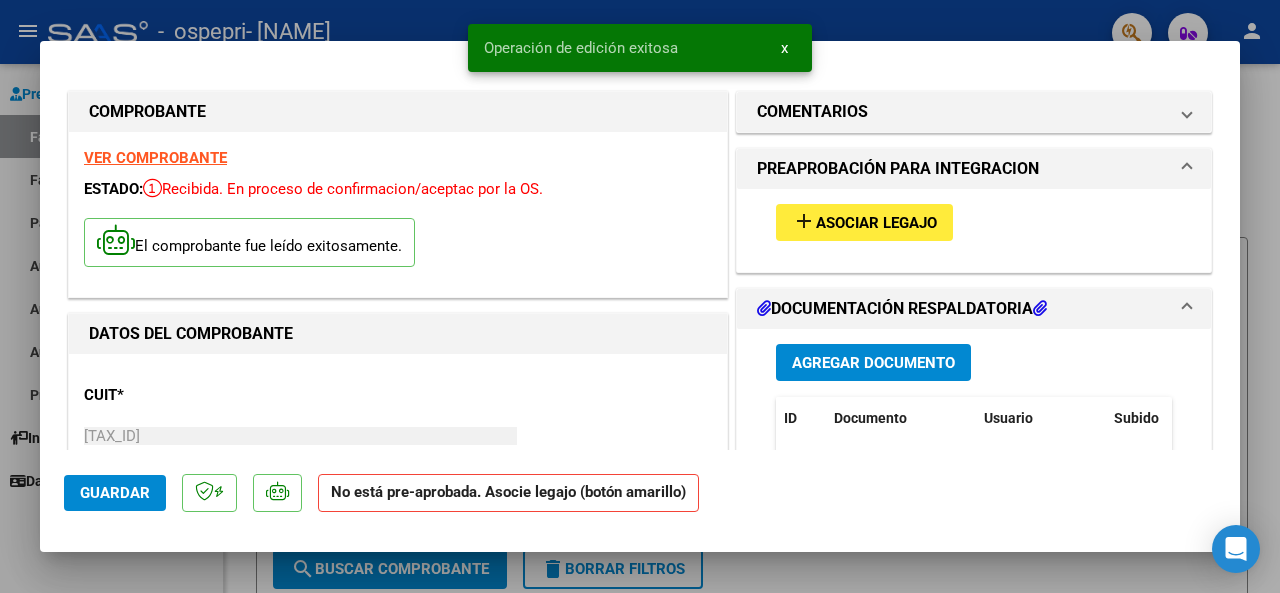 click at bounding box center (640, 296) 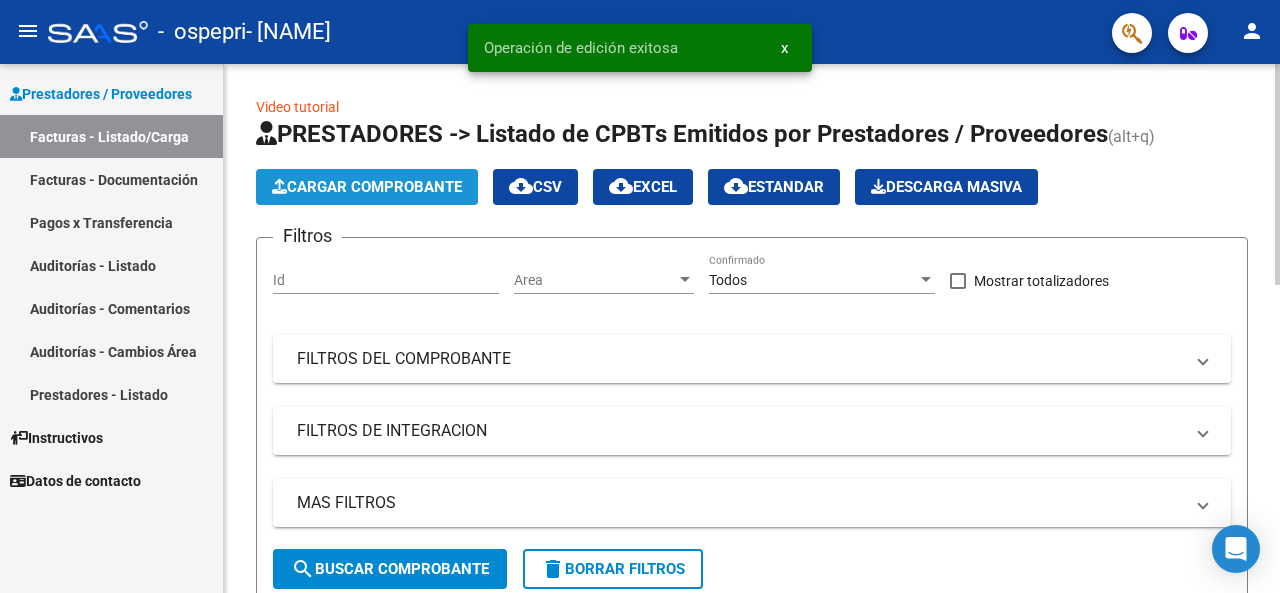 click on "Cargar Comprobante" 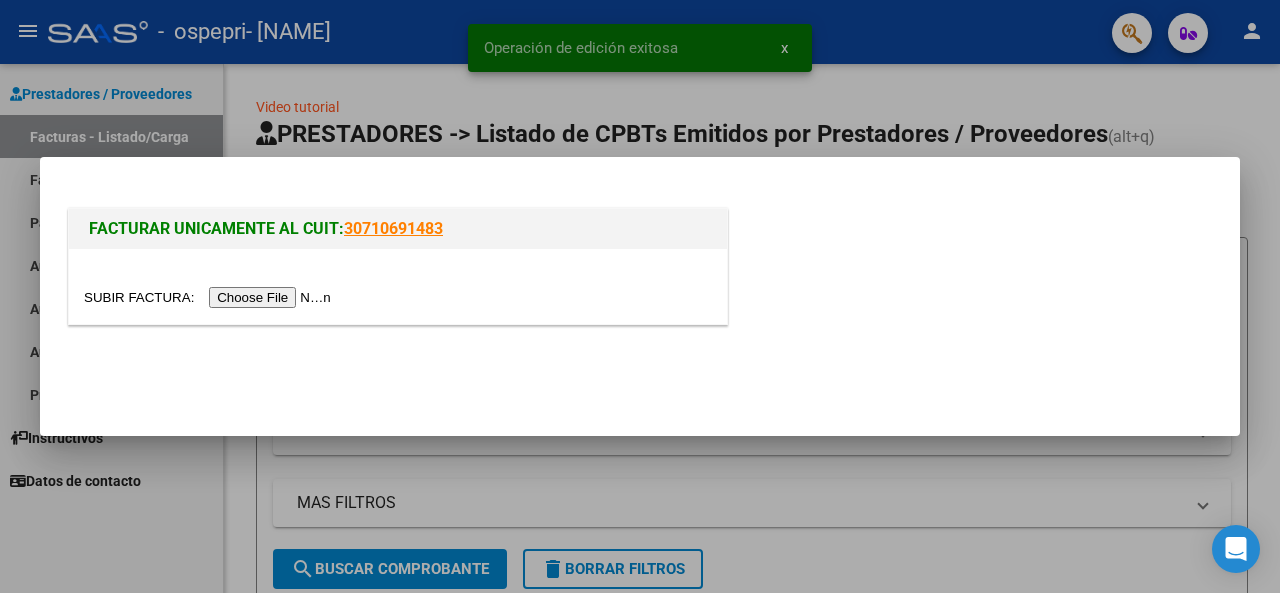 click at bounding box center (210, 297) 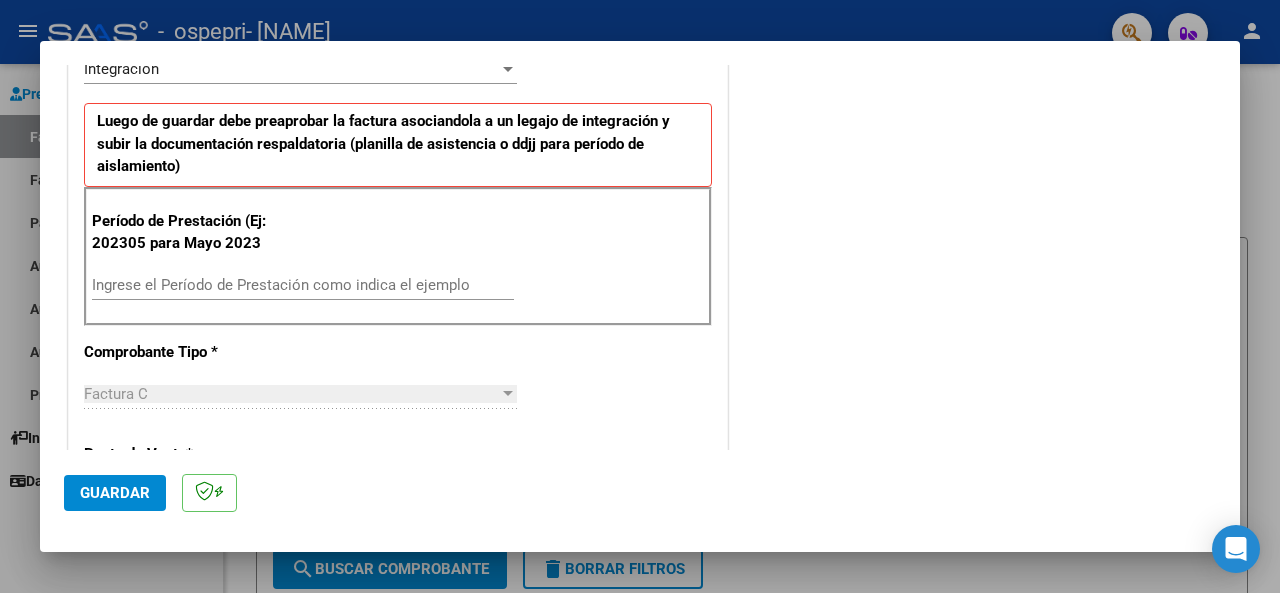 scroll, scrollTop: 500, scrollLeft: 0, axis: vertical 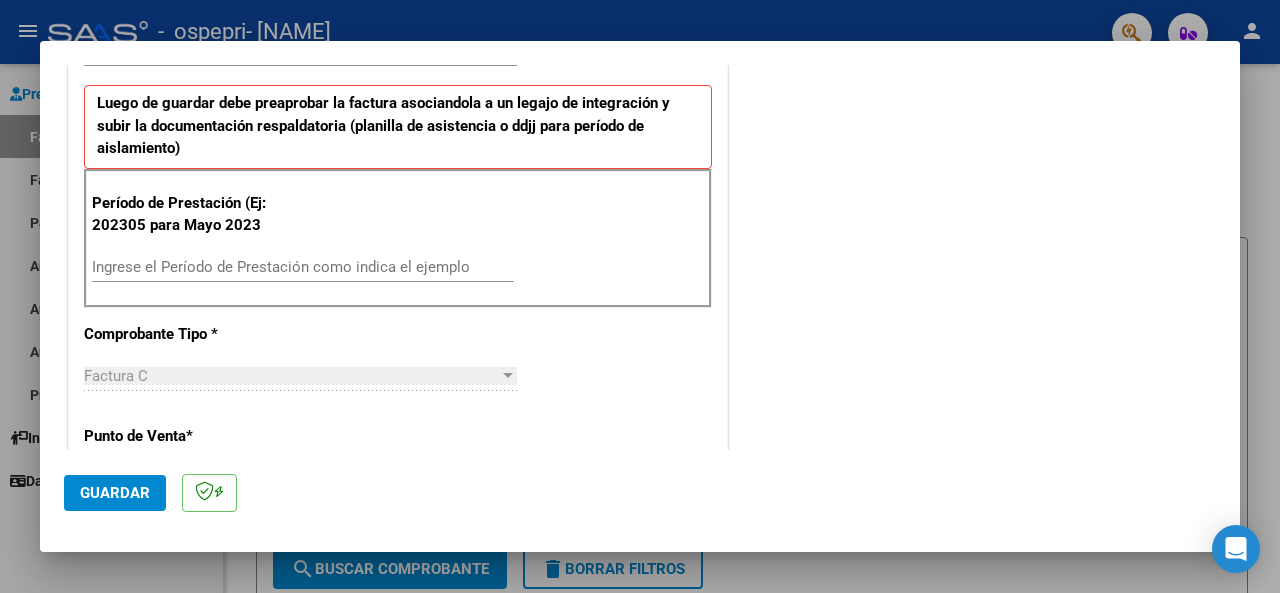 click on "Ingrese el Período de Prestación como indica el ejemplo" at bounding box center [303, 267] 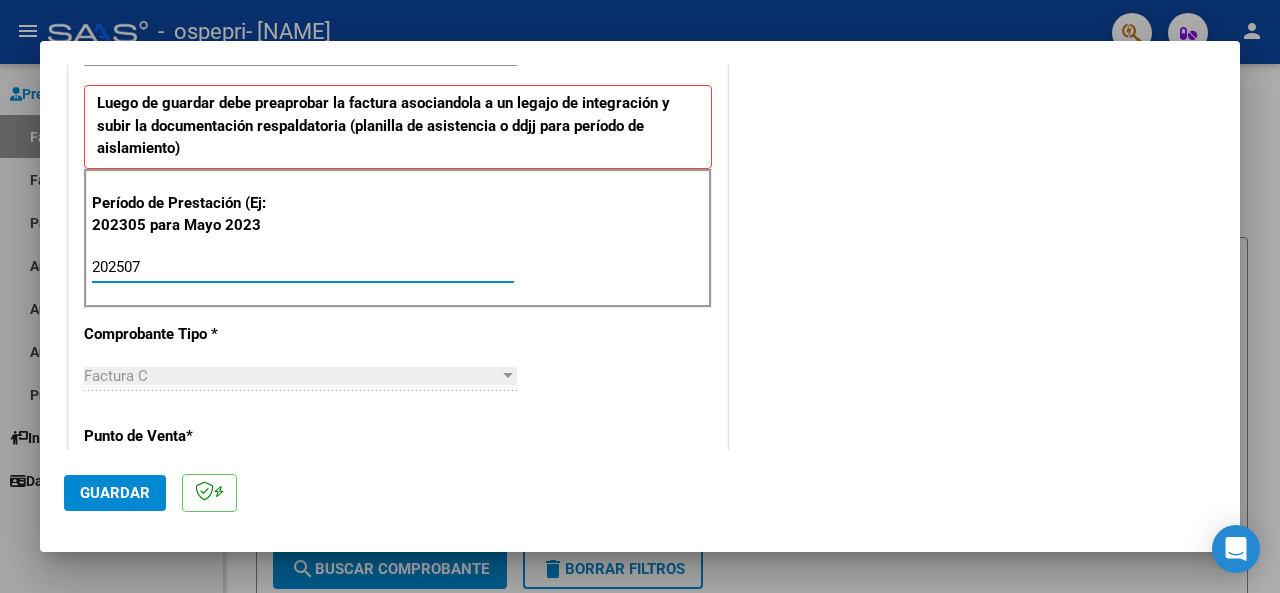 type on "202507" 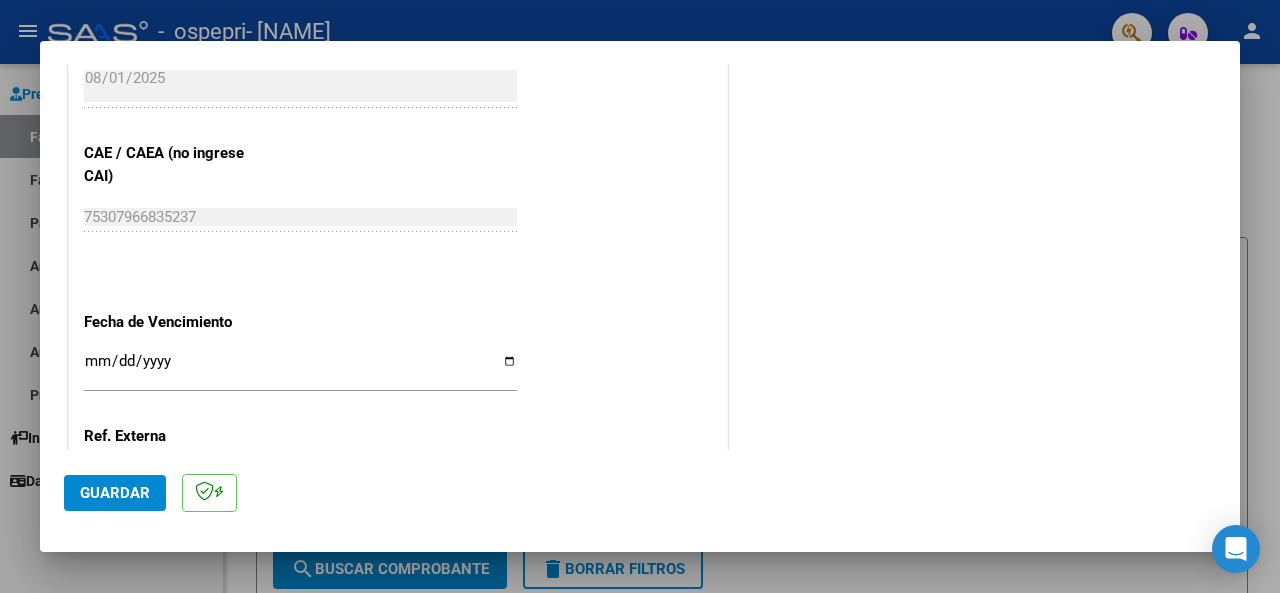 scroll, scrollTop: 1382, scrollLeft: 0, axis: vertical 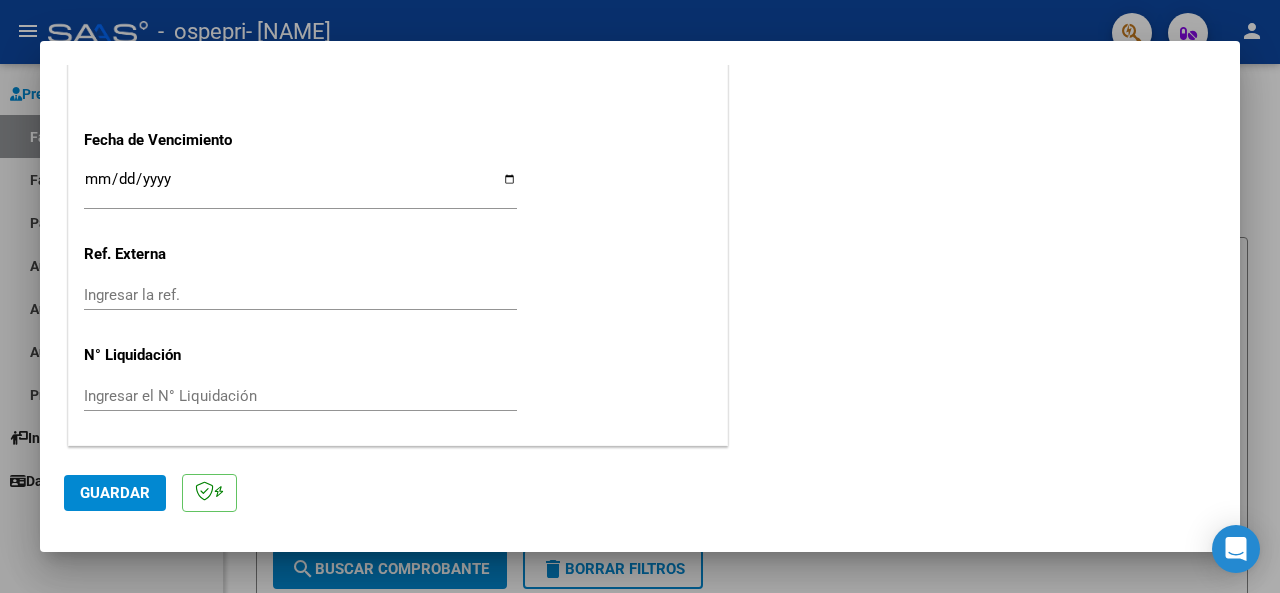 click on "Ingresar la fecha" at bounding box center (300, 187) 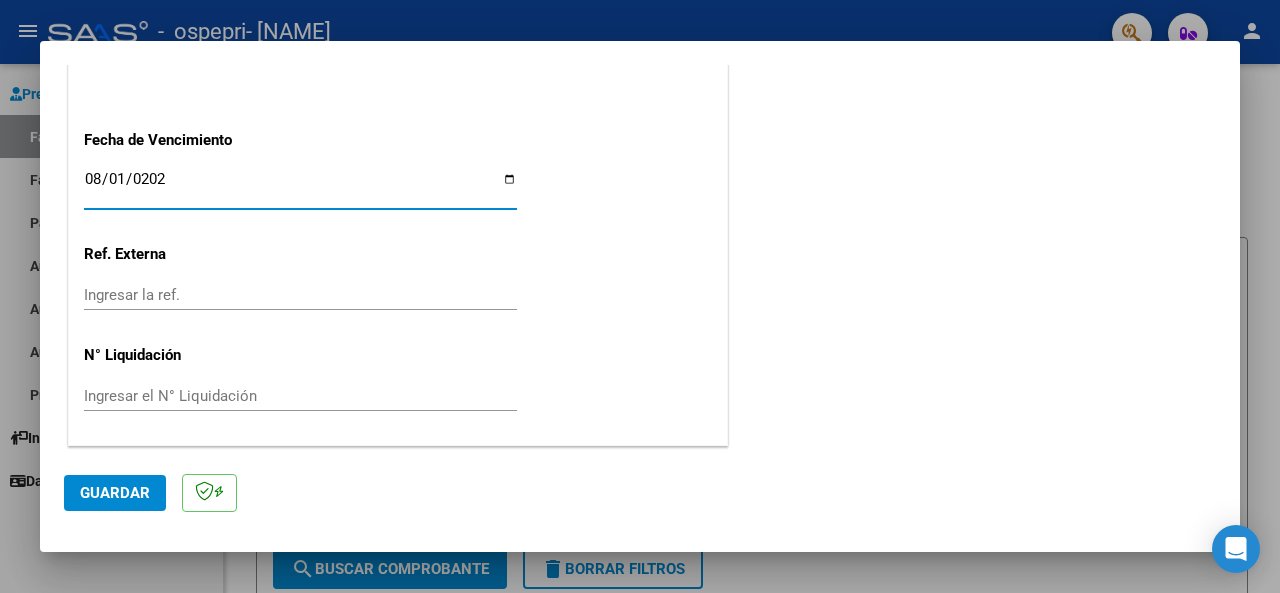 type on "2025-08-01" 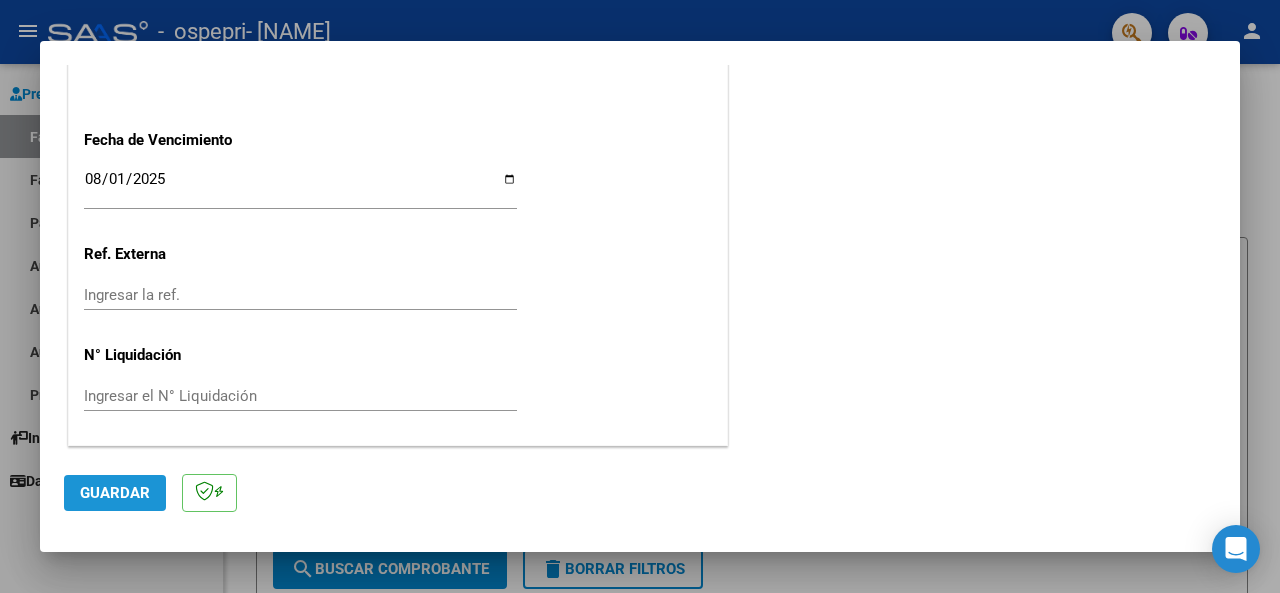 click on "Guardar" 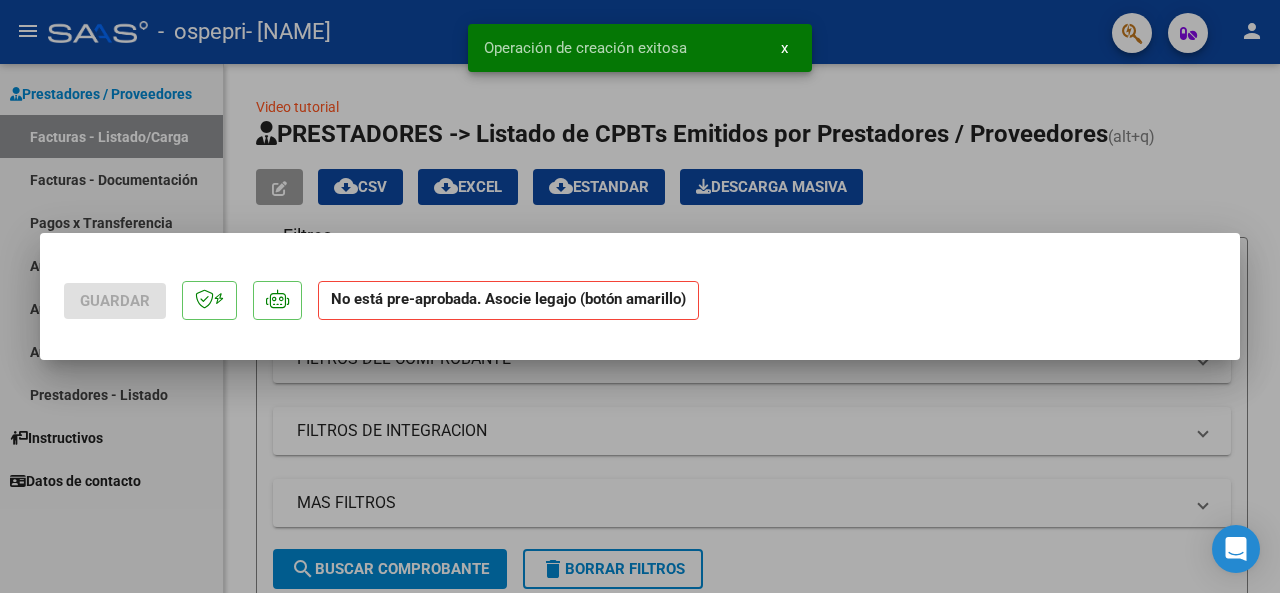 scroll, scrollTop: 0, scrollLeft: 0, axis: both 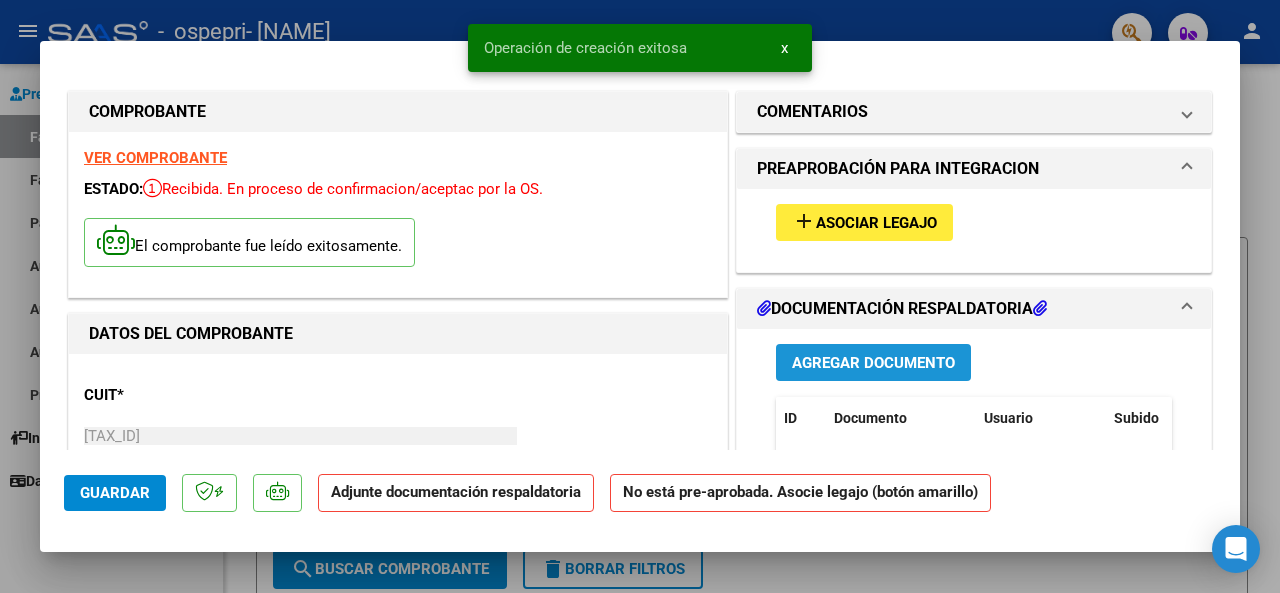 click on "Agregar Documento" at bounding box center (873, 363) 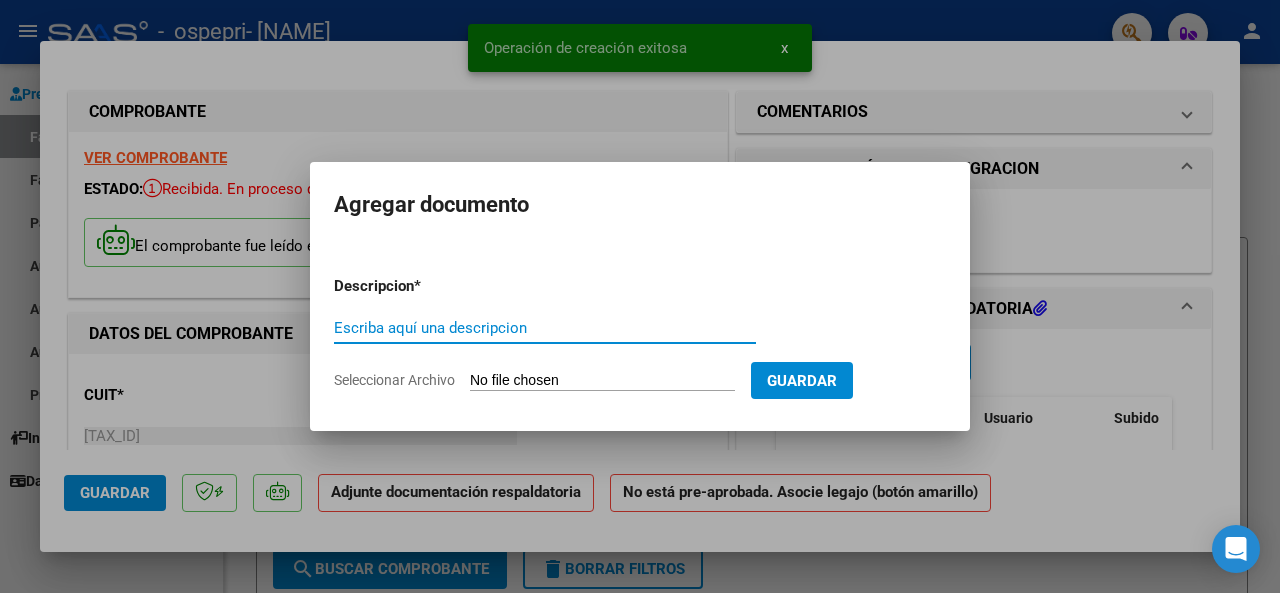 click on "Escriba aquí una descripcion" at bounding box center (545, 328) 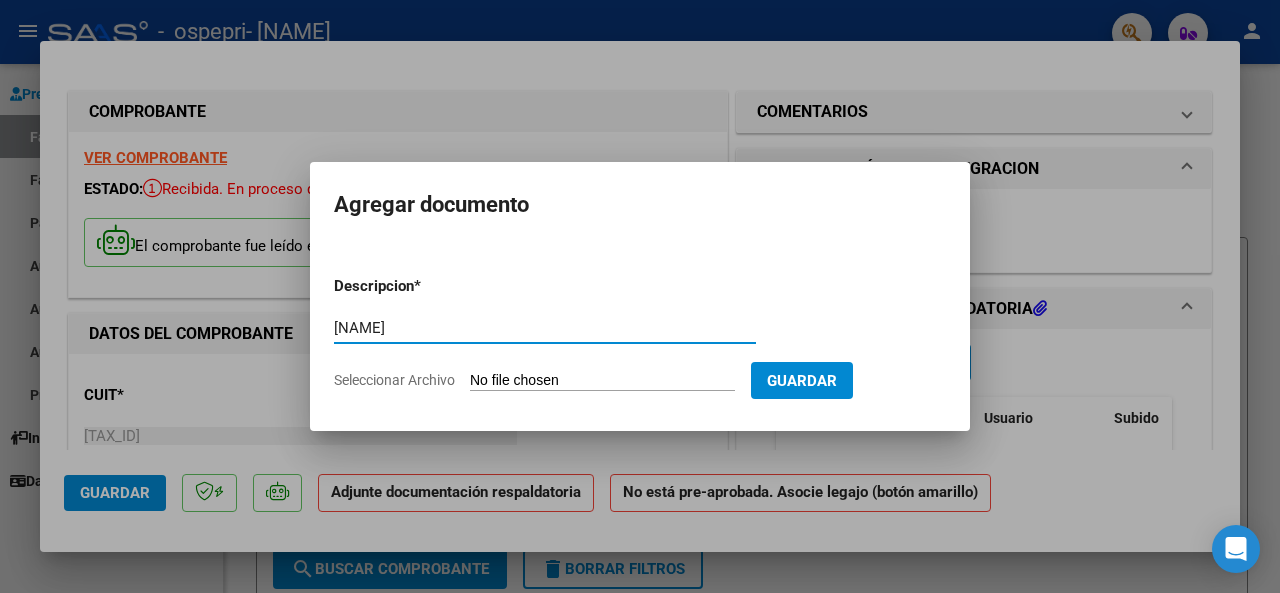 type on "[NAME]" 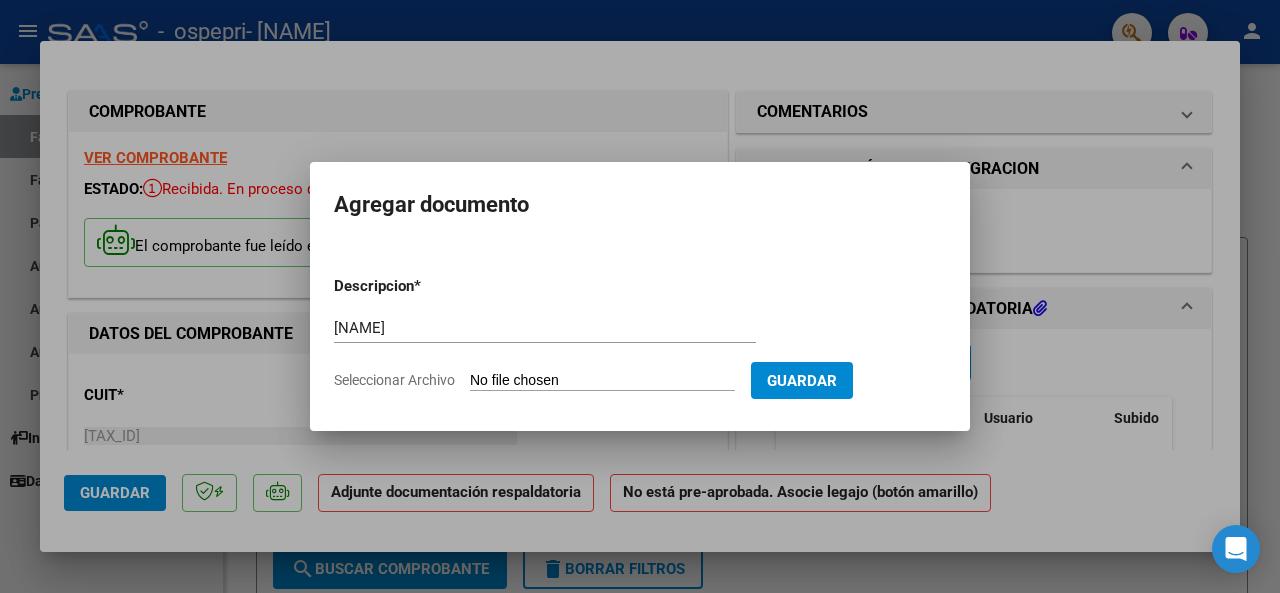 type on "C:\fakepath\[NAME].pdf" 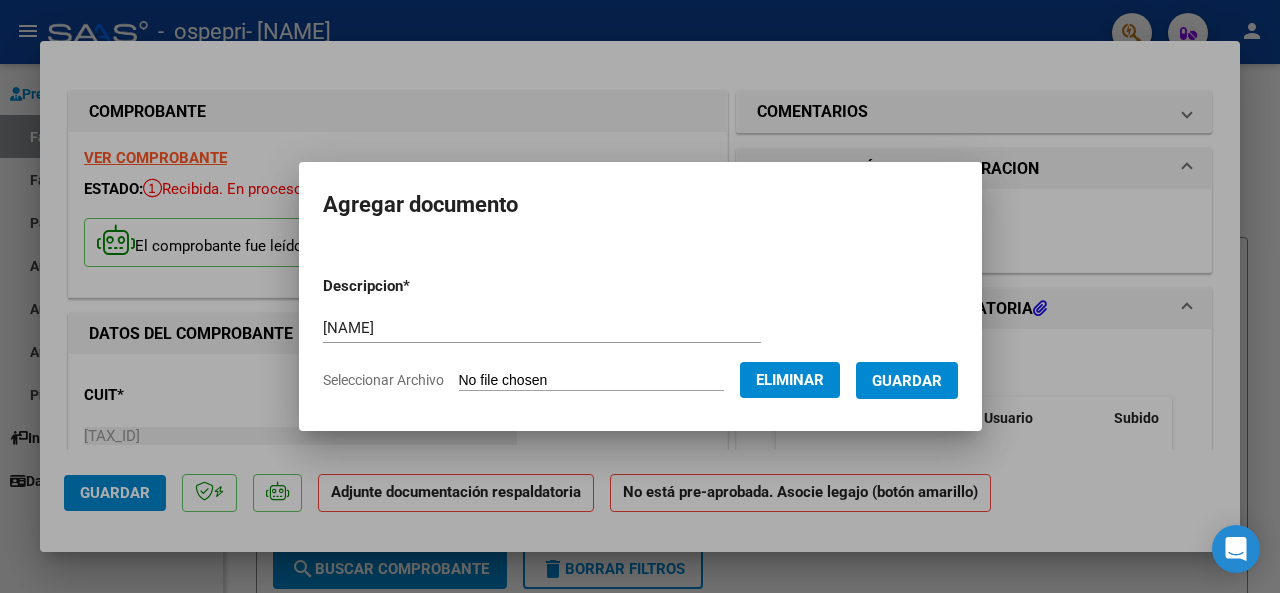 click on "Guardar" at bounding box center [907, 381] 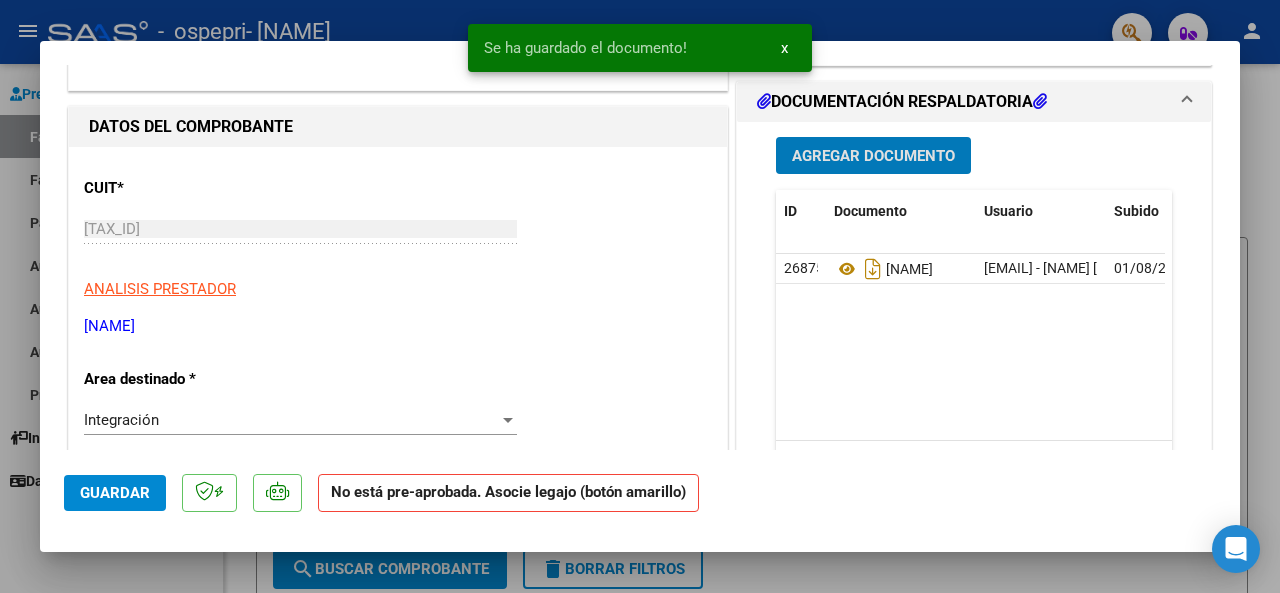 scroll, scrollTop: 300, scrollLeft: 0, axis: vertical 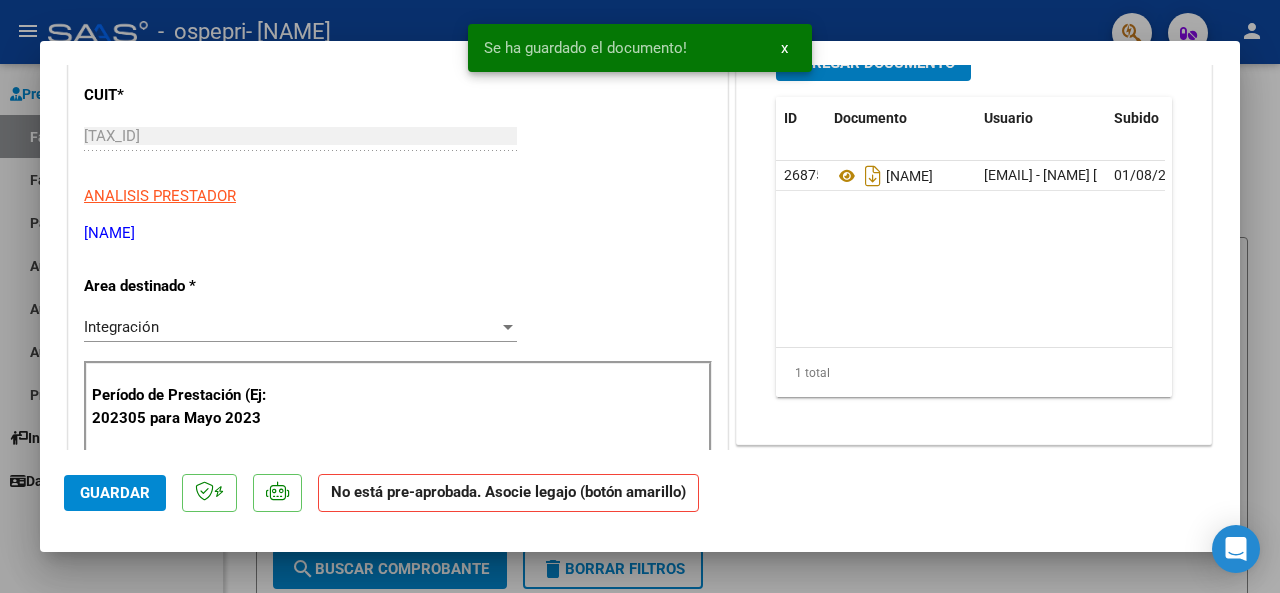 click on "Guardar" 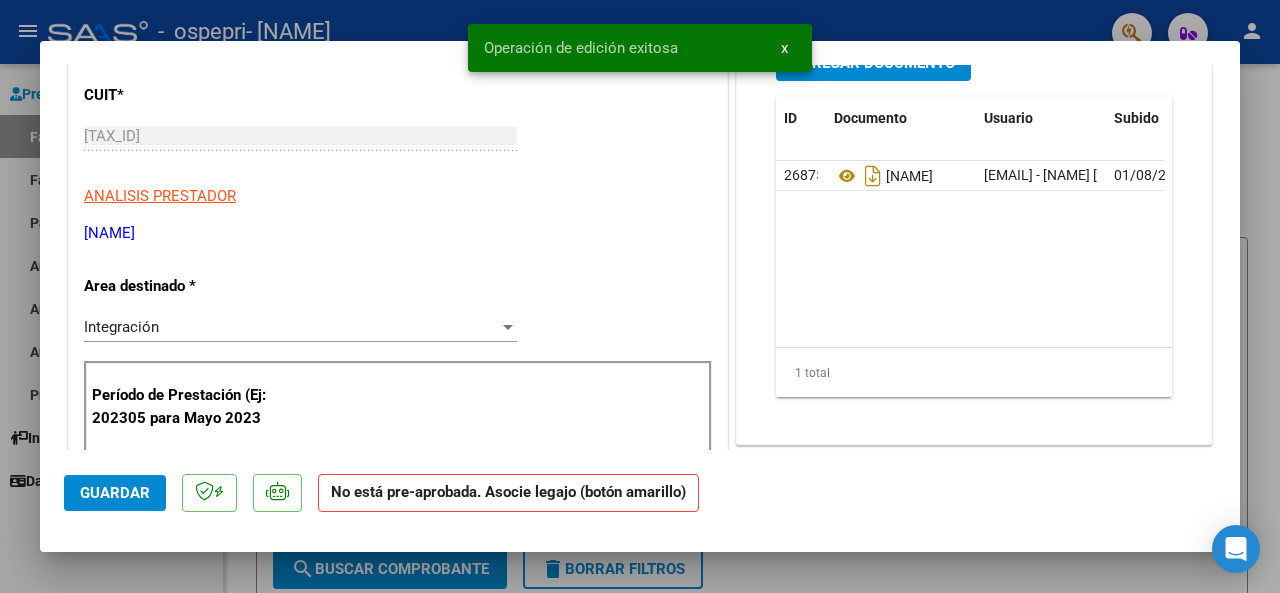 click at bounding box center (640, 296) 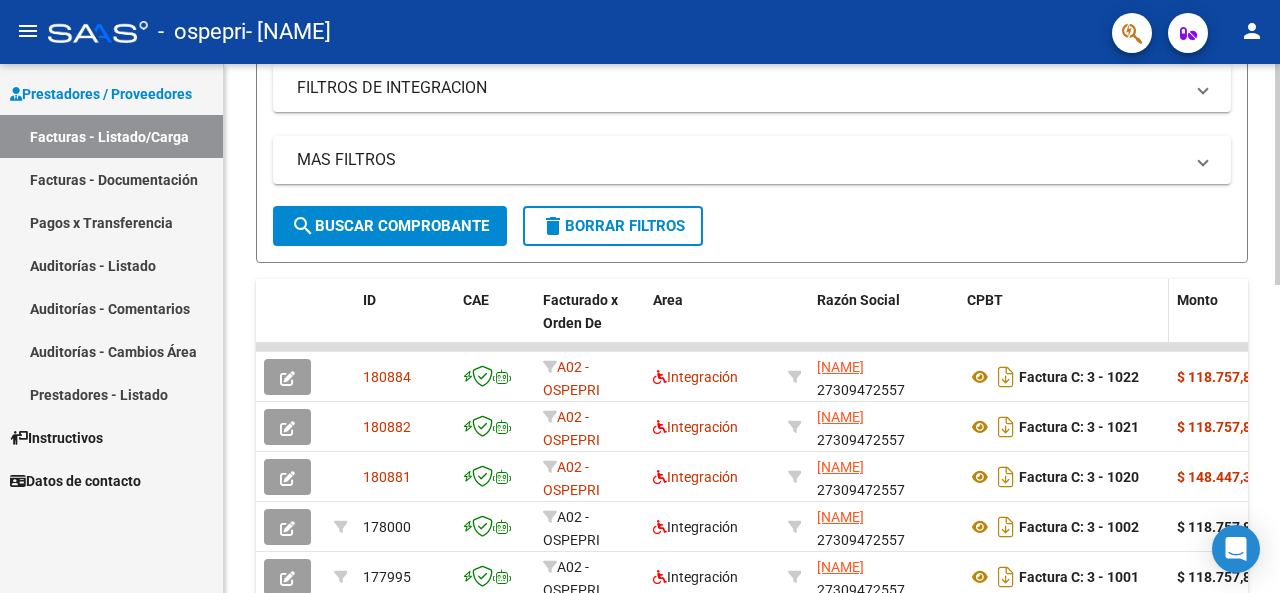 scroll, scrollTop: 0, scrollLeft: 0, axis: both 